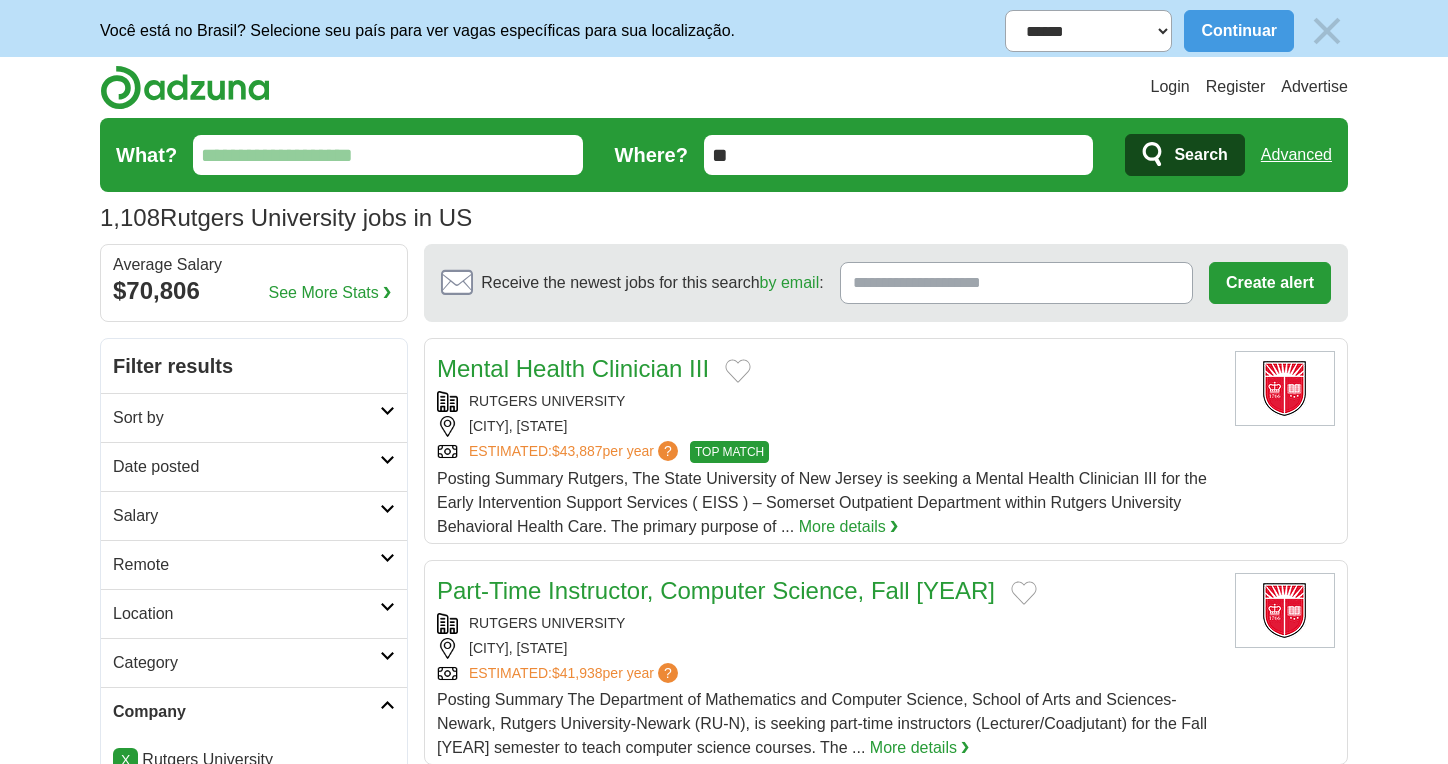 scroll, scrollTop: 0, scrollLeft: 0, axis: both 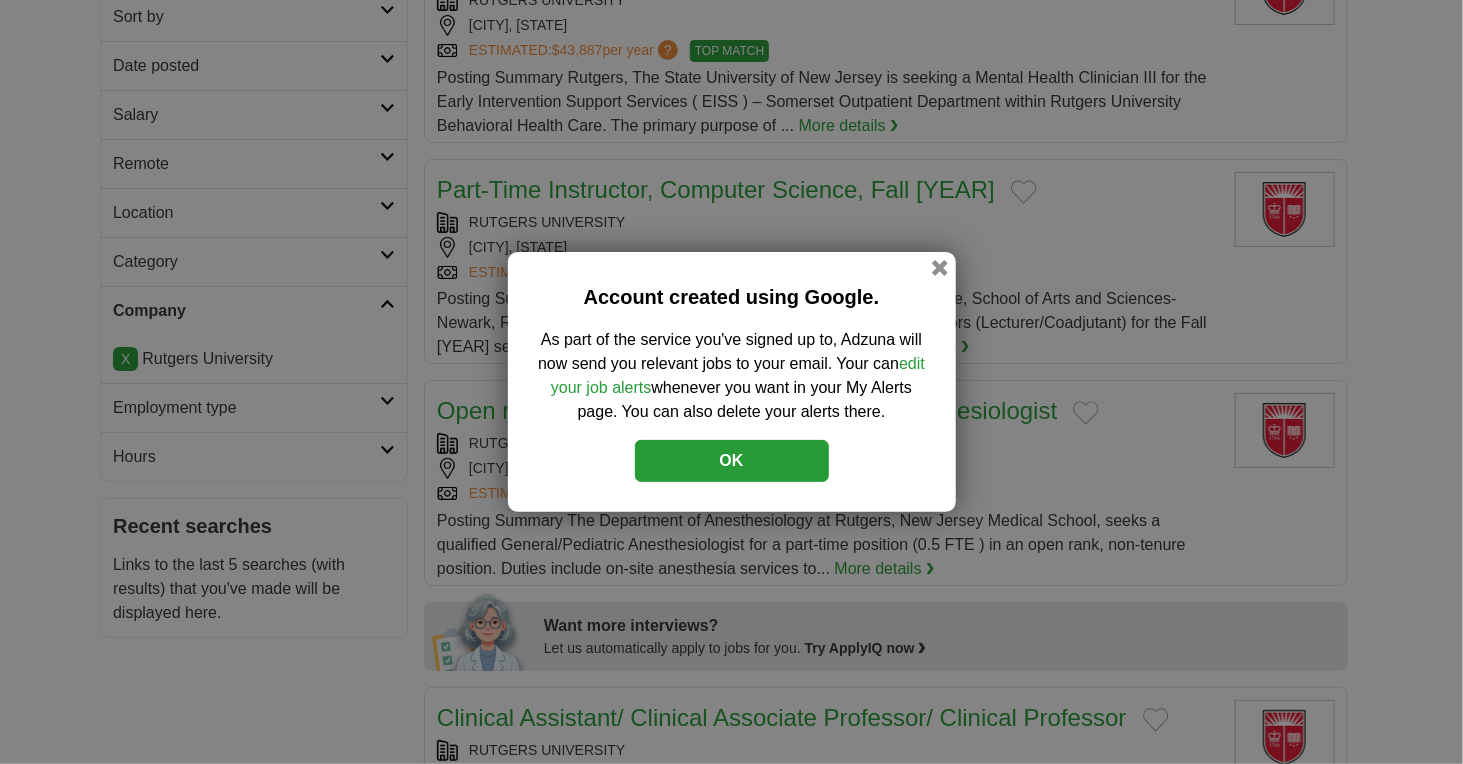 drag, startPoint x: 1460, startPoint y: 71, endPoint x: 1220, endPoint y: 215, distance: 279.88568 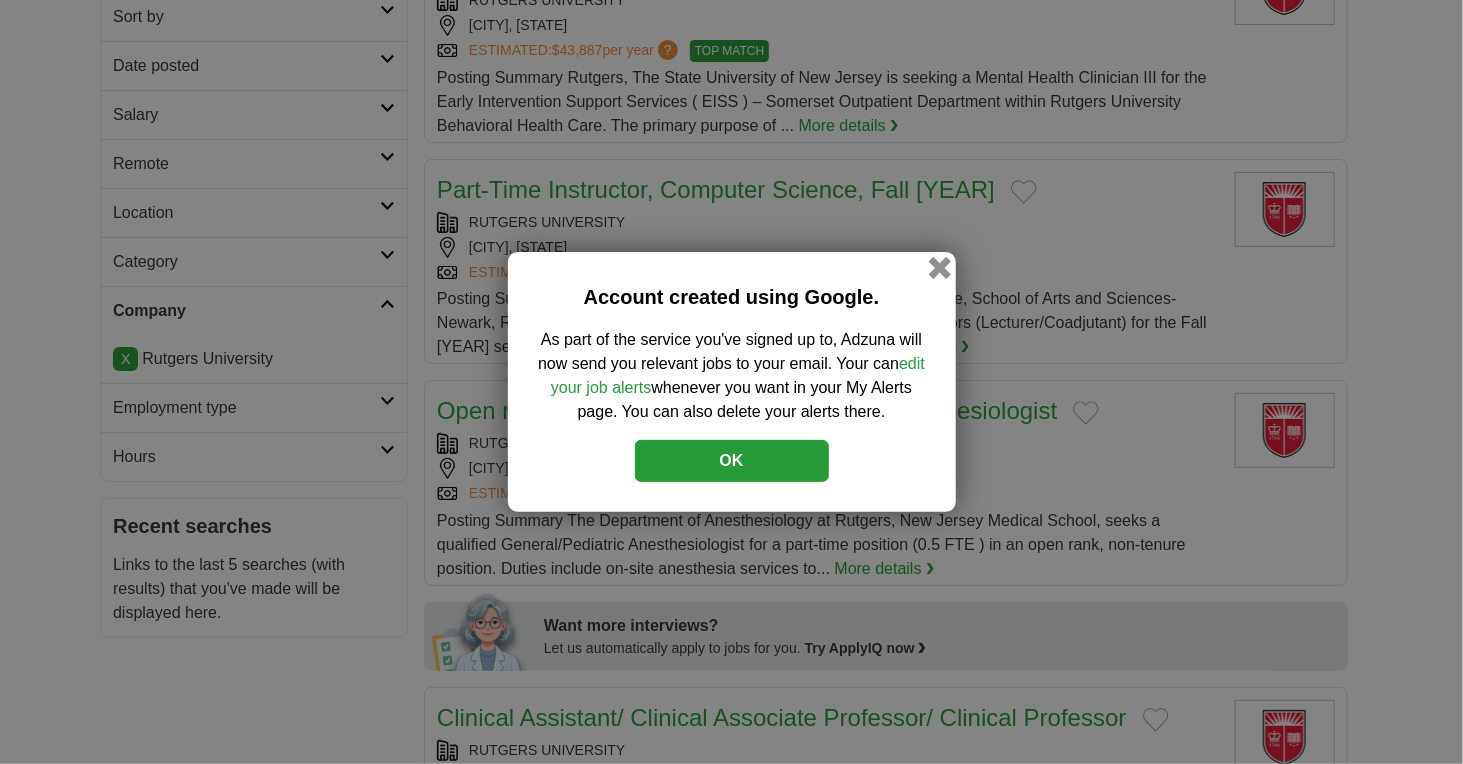 click at bounding box center [939, 268] 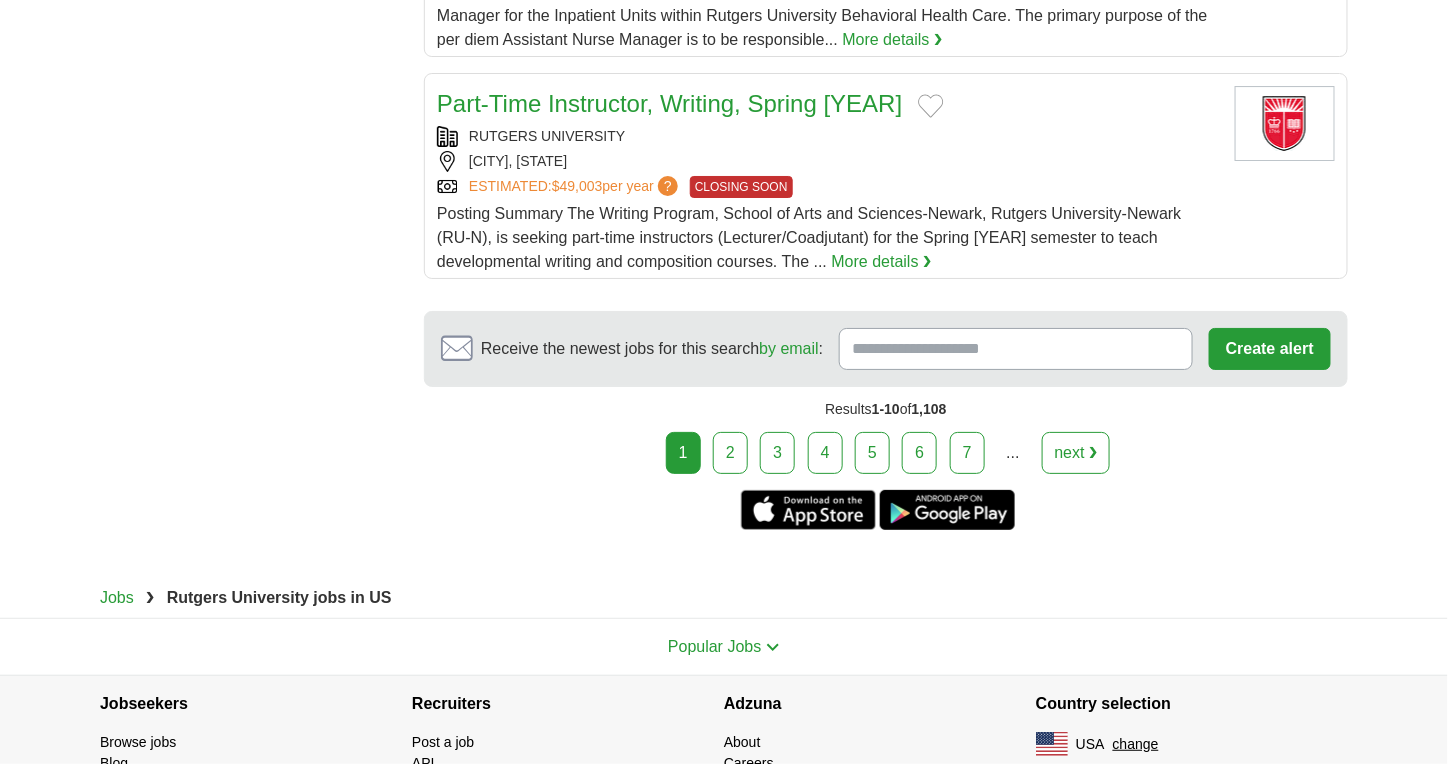 scroll, scrollTop: 2434, scrollLeft: 0, axis: vertical 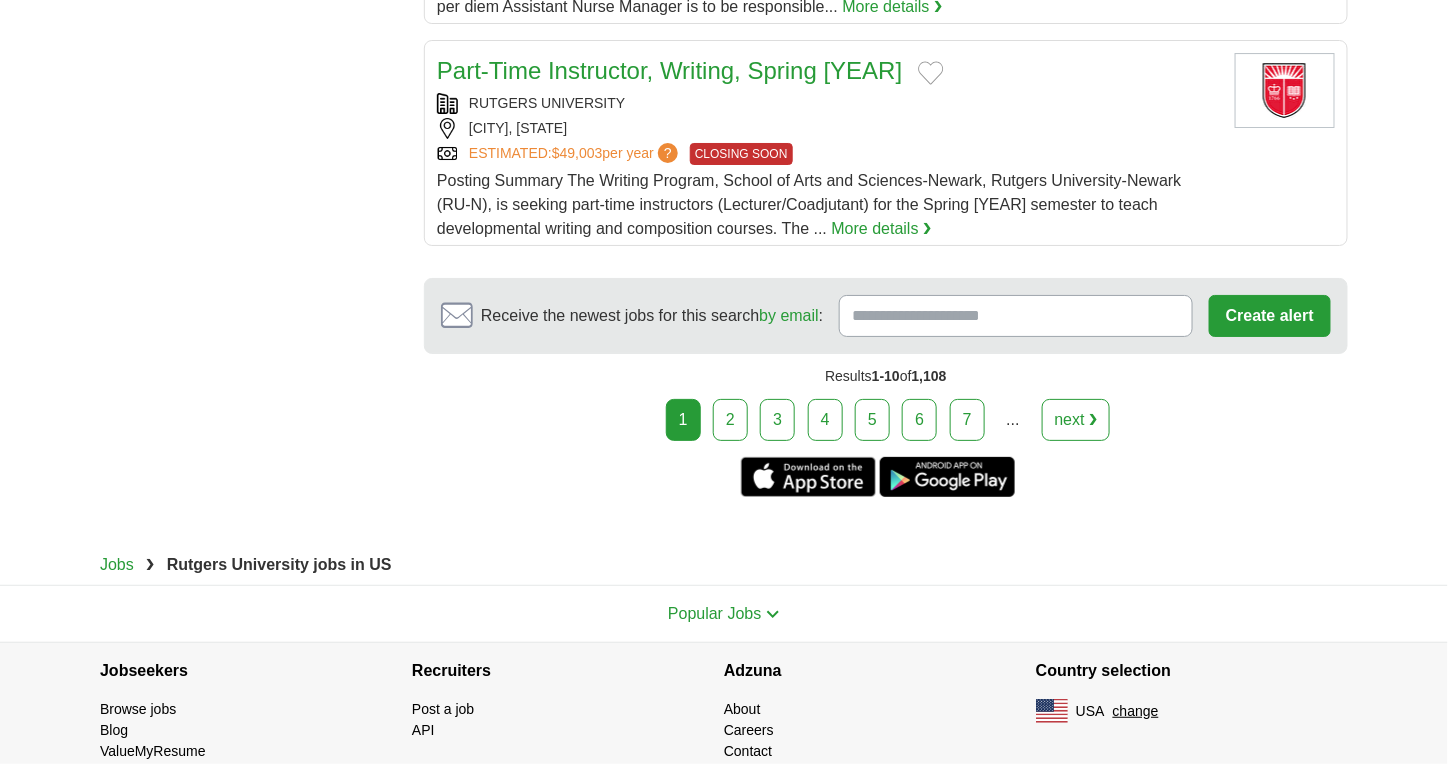 click on "2" at bounding box center [730, 420] 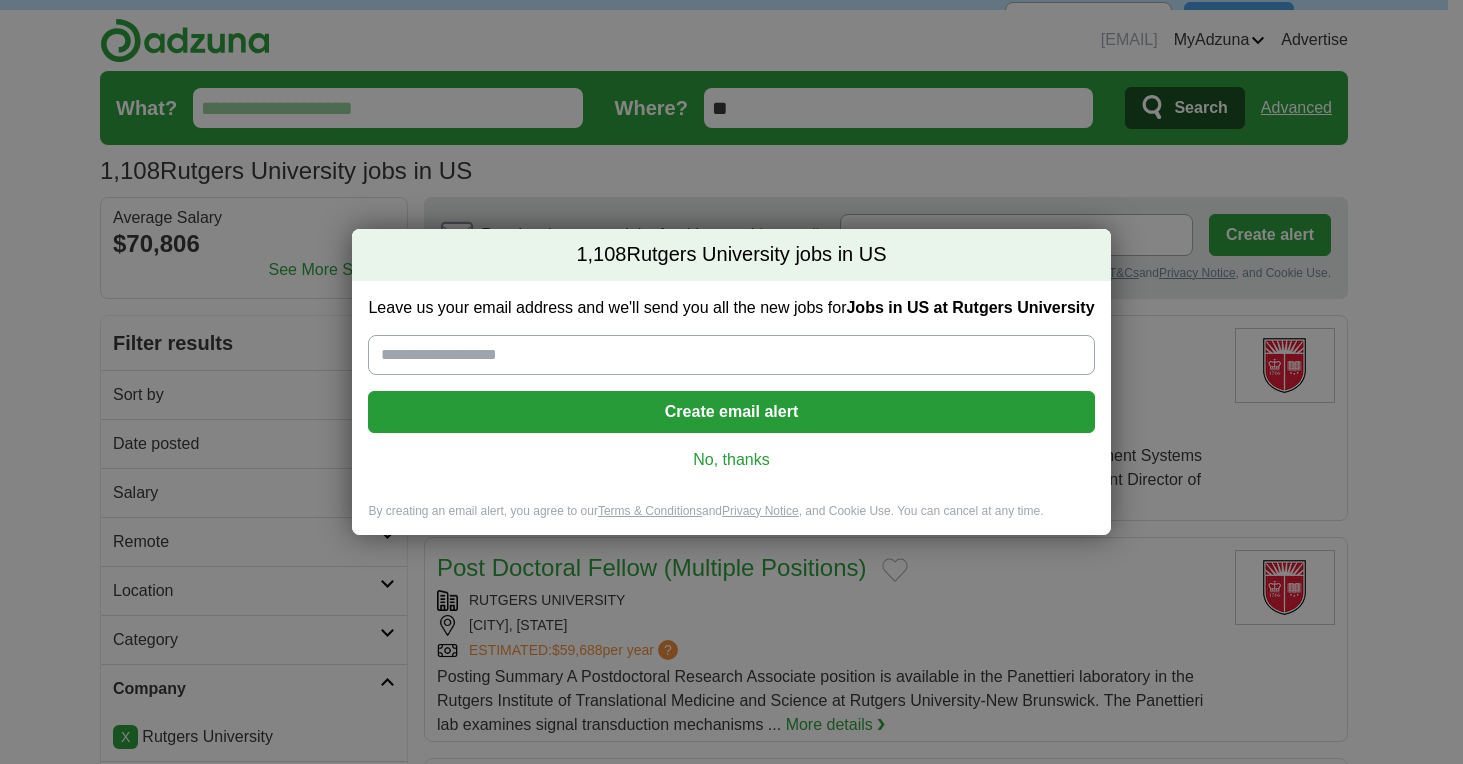 scroll, scrollTop: 0, scrollLeft: 0, axis: both 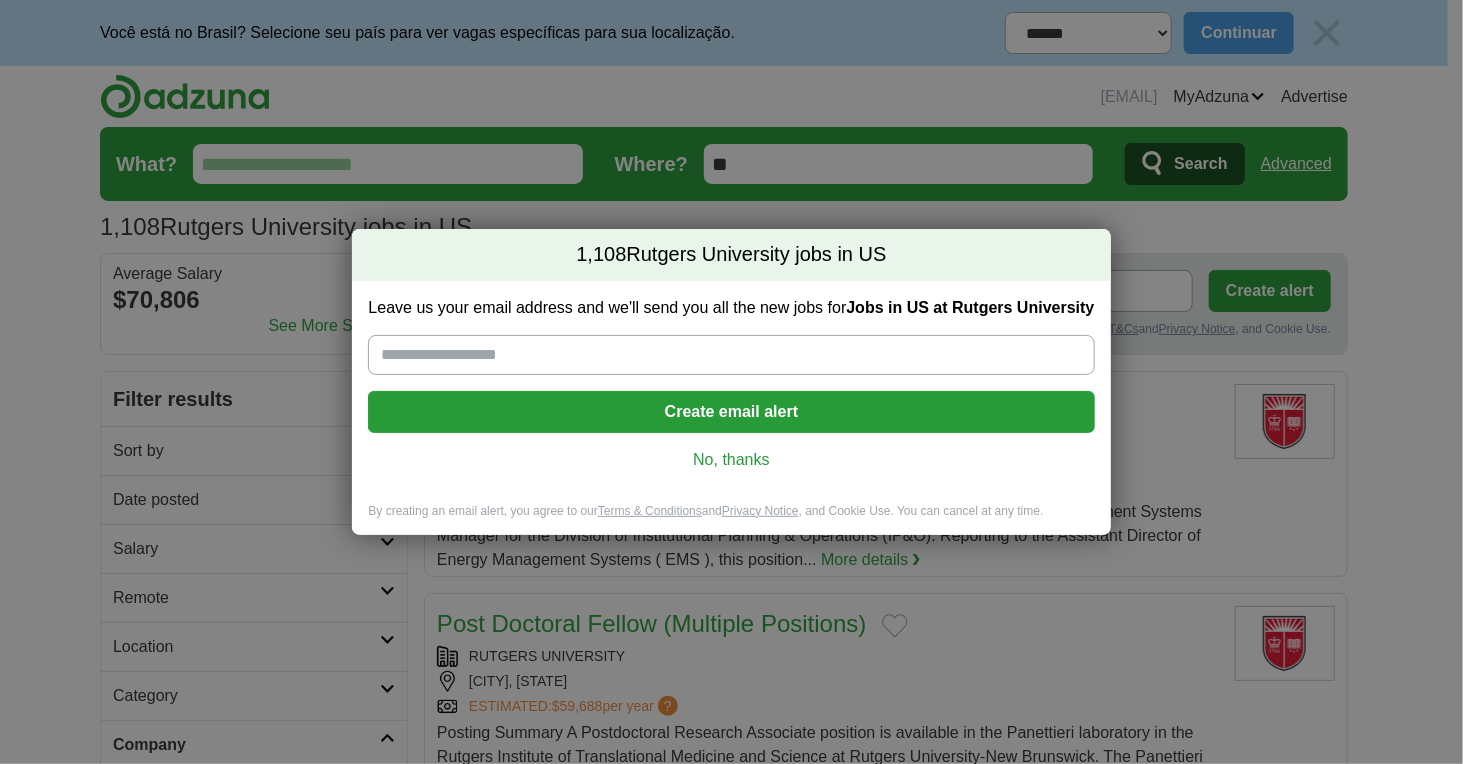 click on "No, thanks" at bounding box center (731, 460) 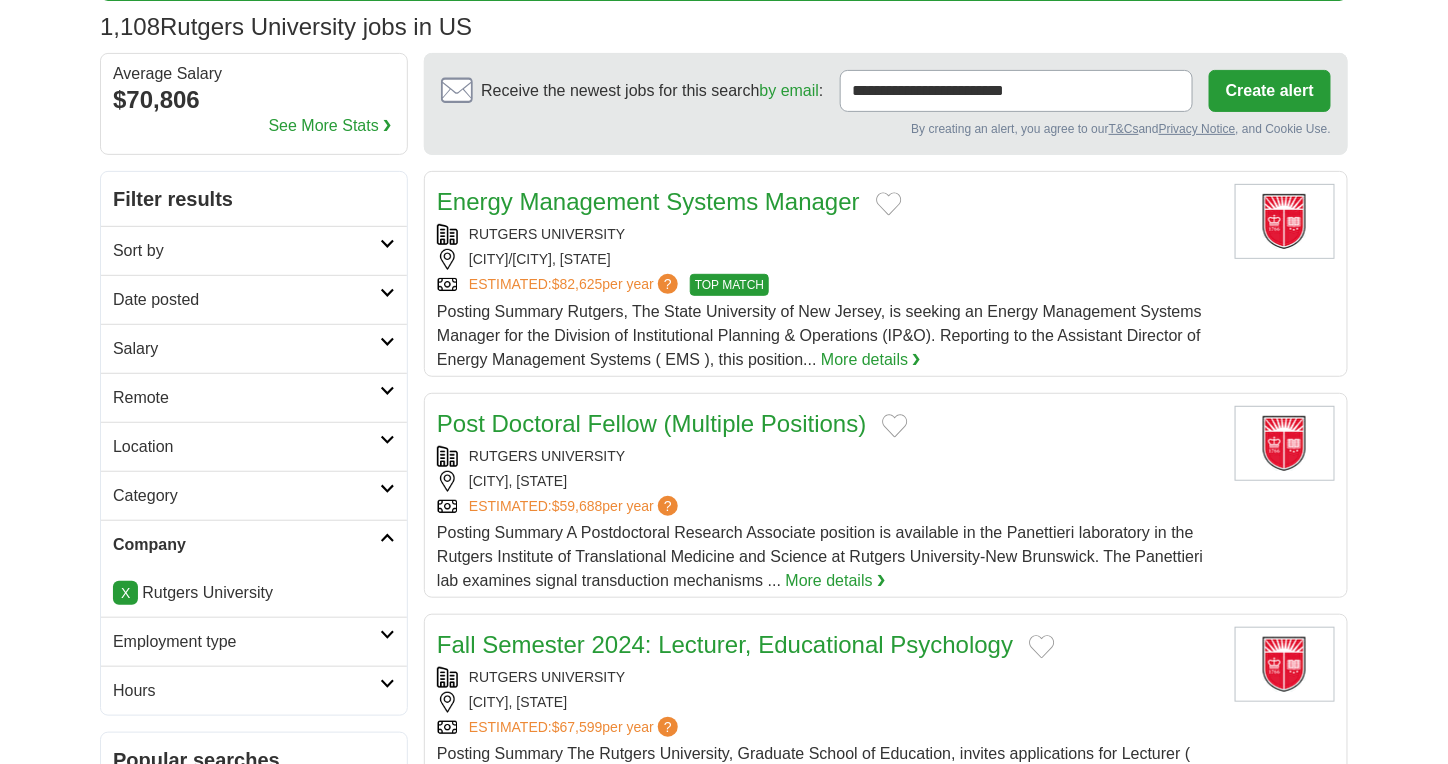 scroll, scrollTop: 0, scrollLeft: 0, axis: both 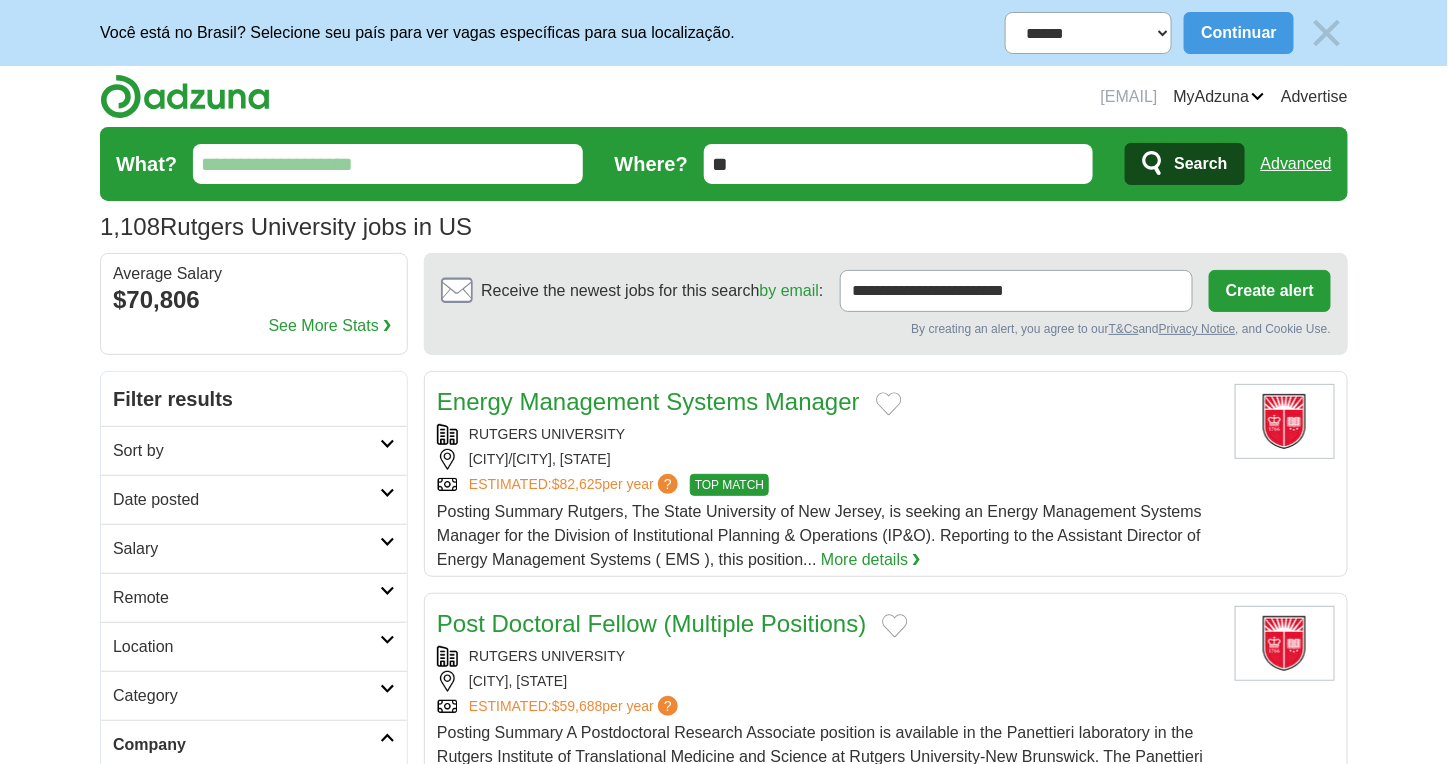 click on "**********" at bounding box center [1088, 33] 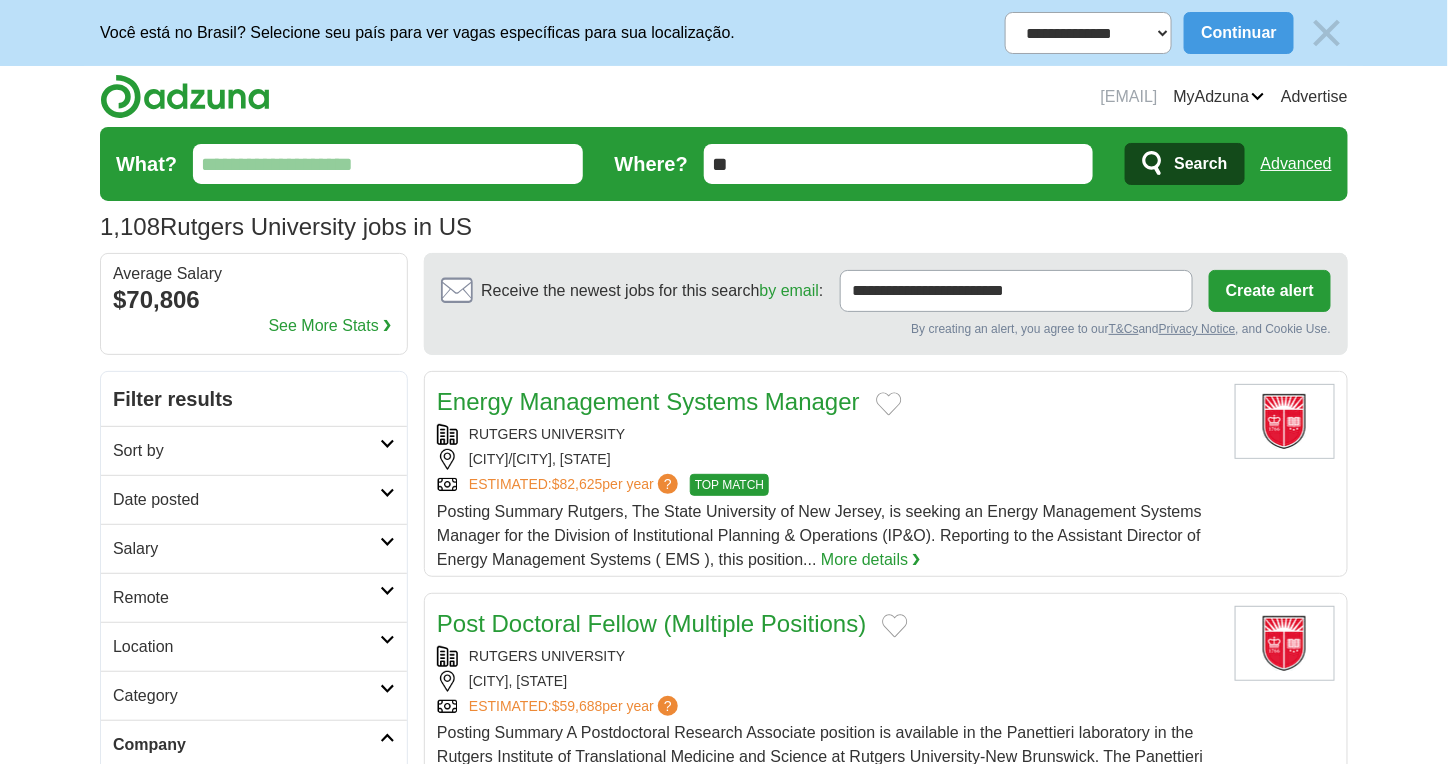 click on "**********" at bounding box center [1088, 33] 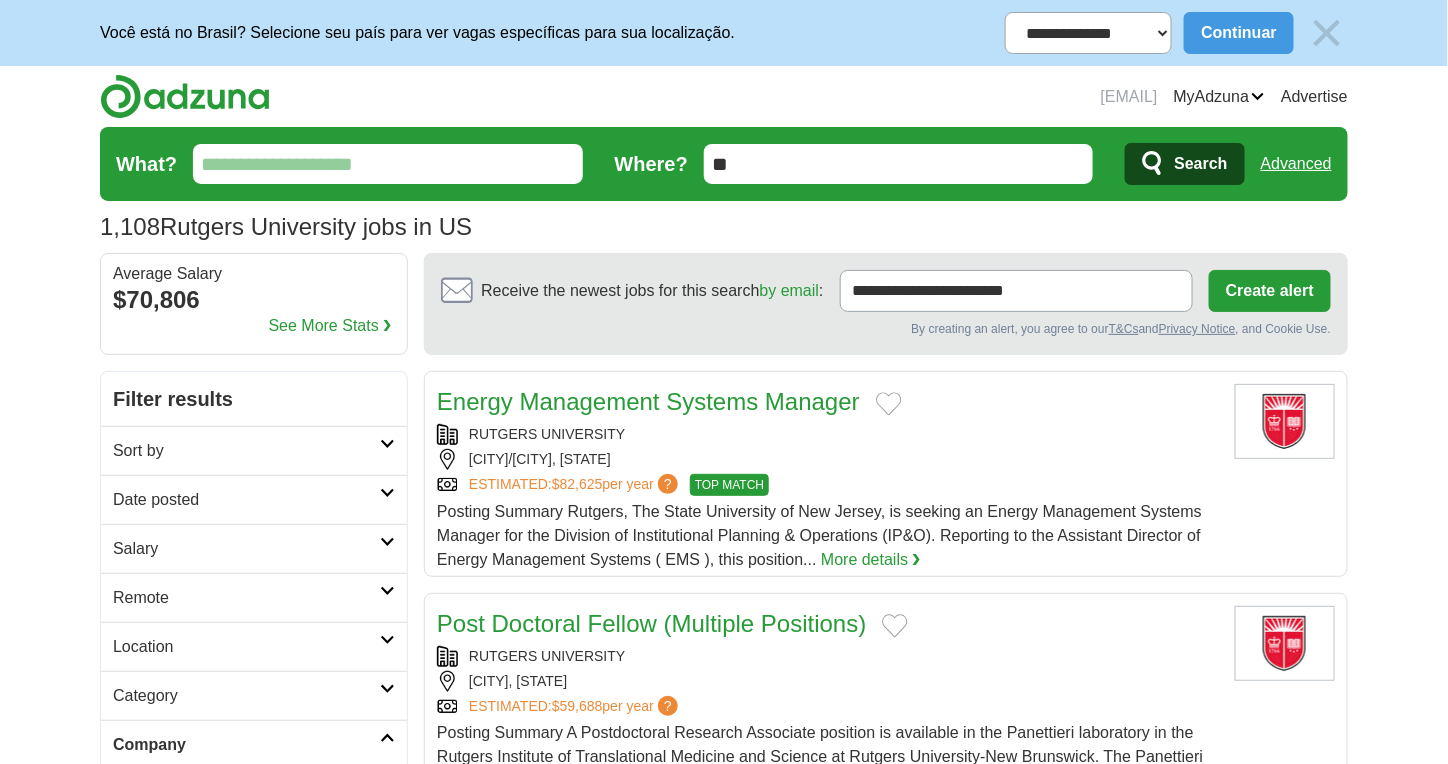 select on "**********" 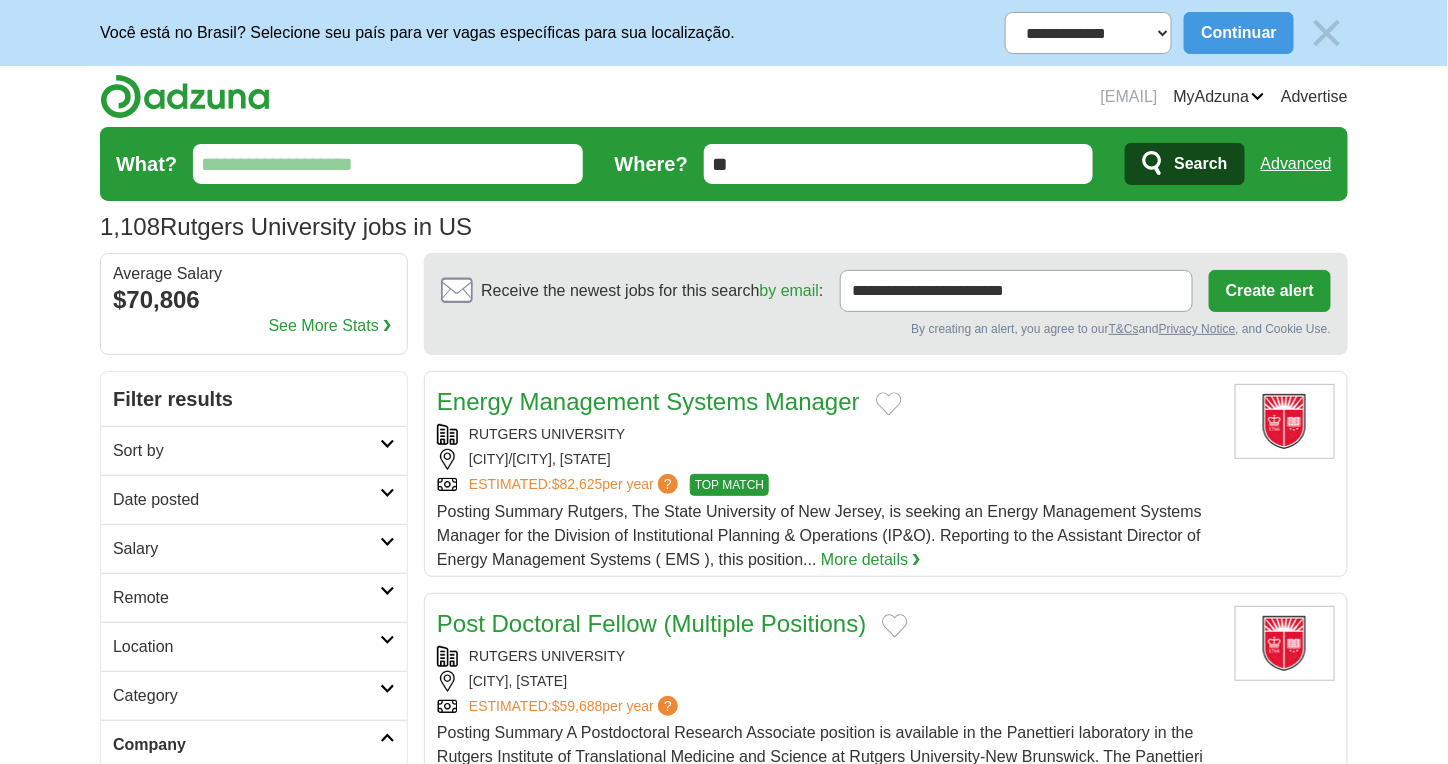 click on "**********" at bounding box center (1088, 33) 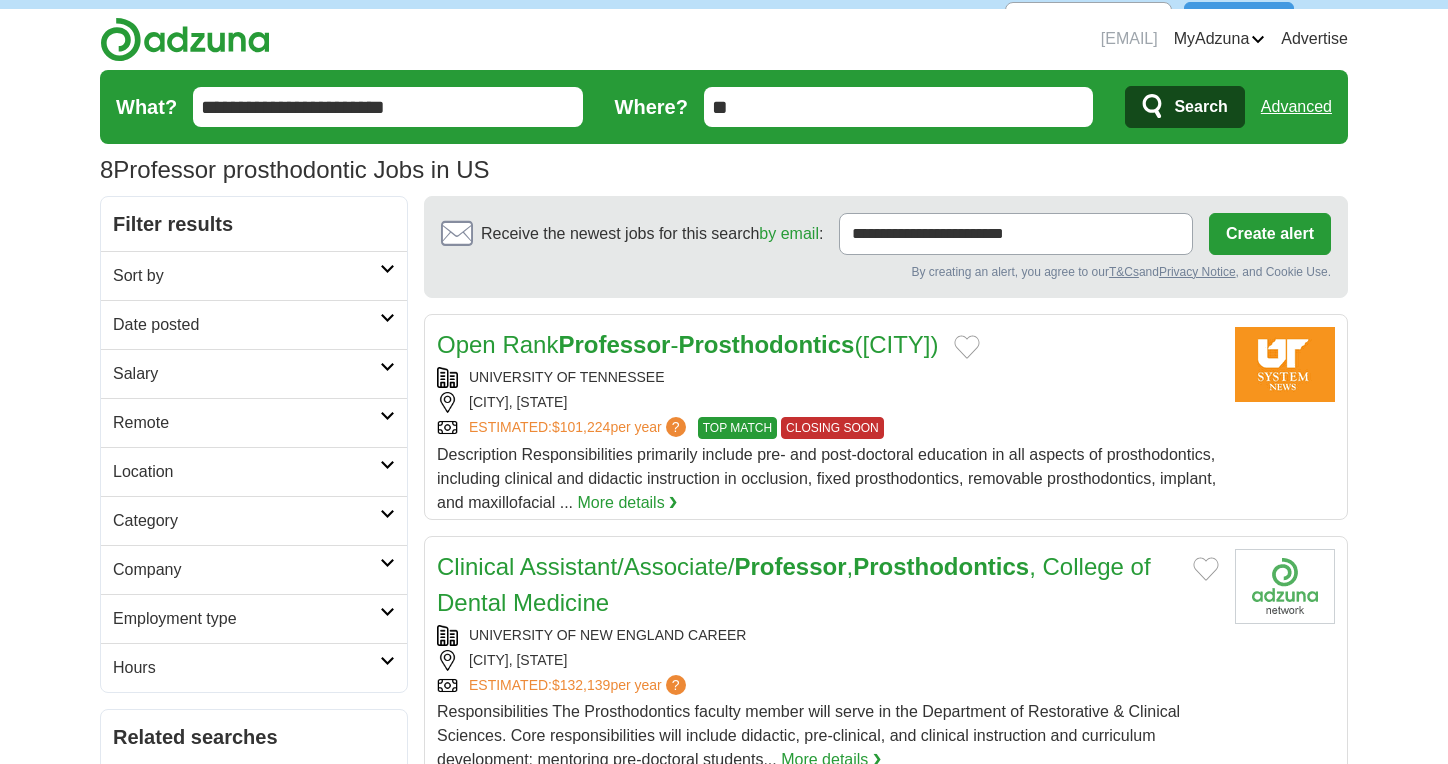 scroll, scrollTop: 0, scrollLeft: 0, axis: both 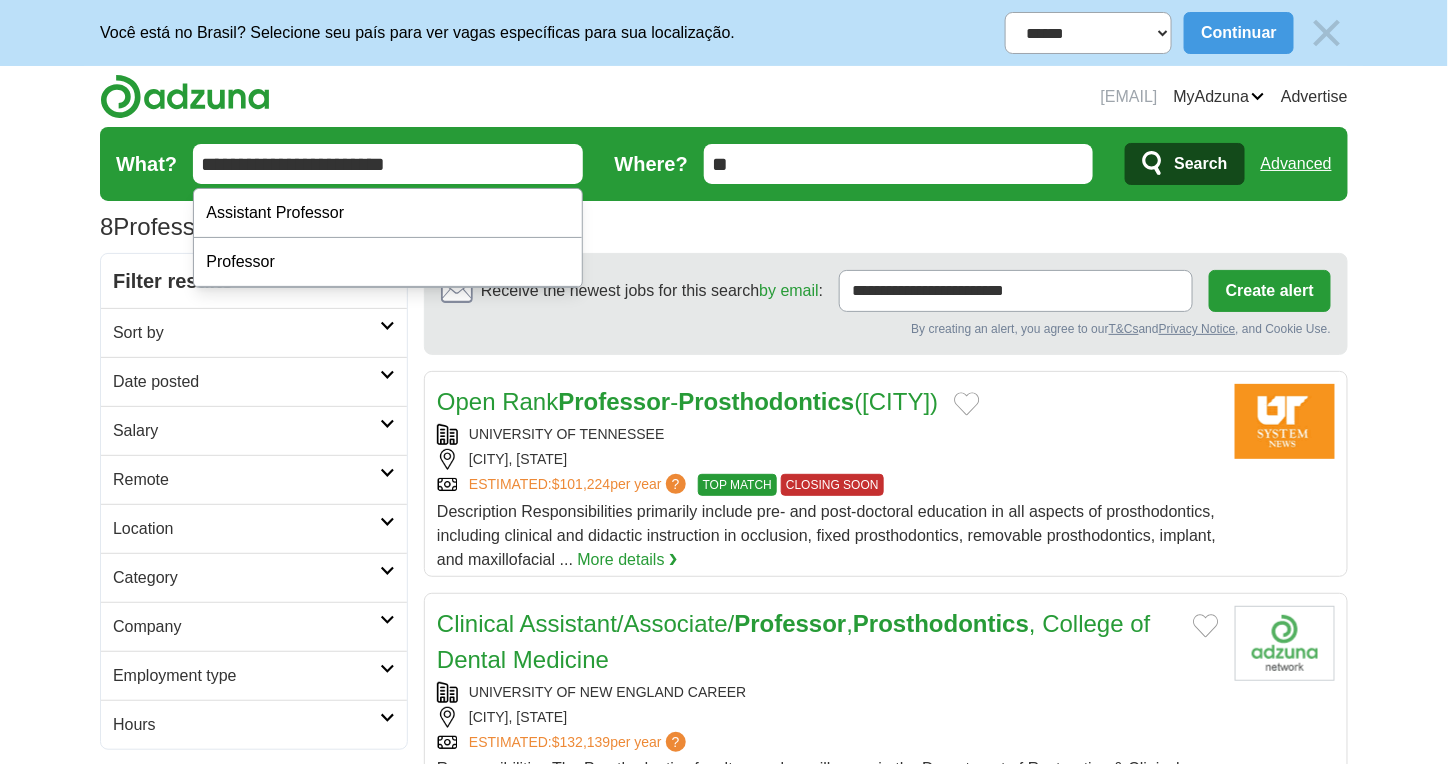 click on "**********" at bounding box center (388, 164) 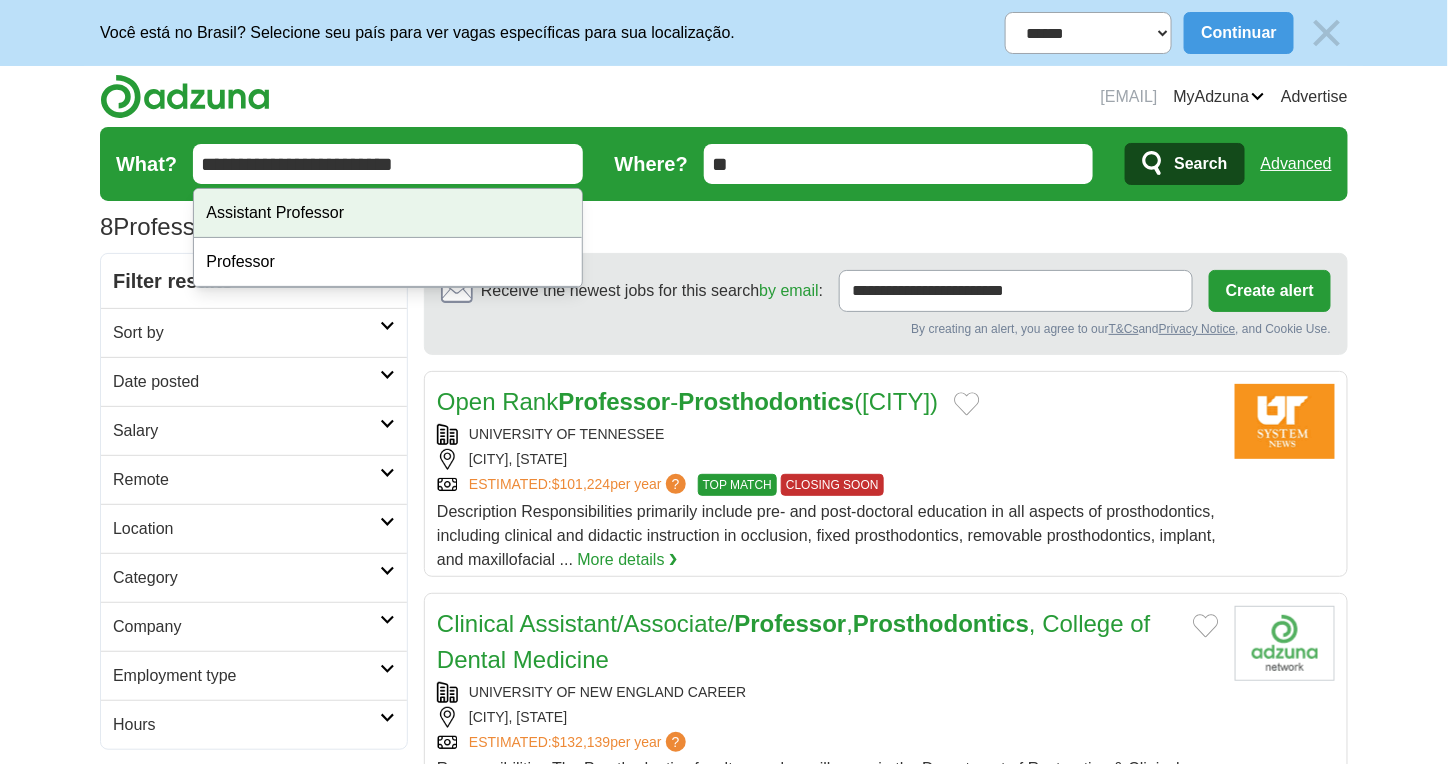 click on "Assistant Professor" at bounding box center (388, 213) 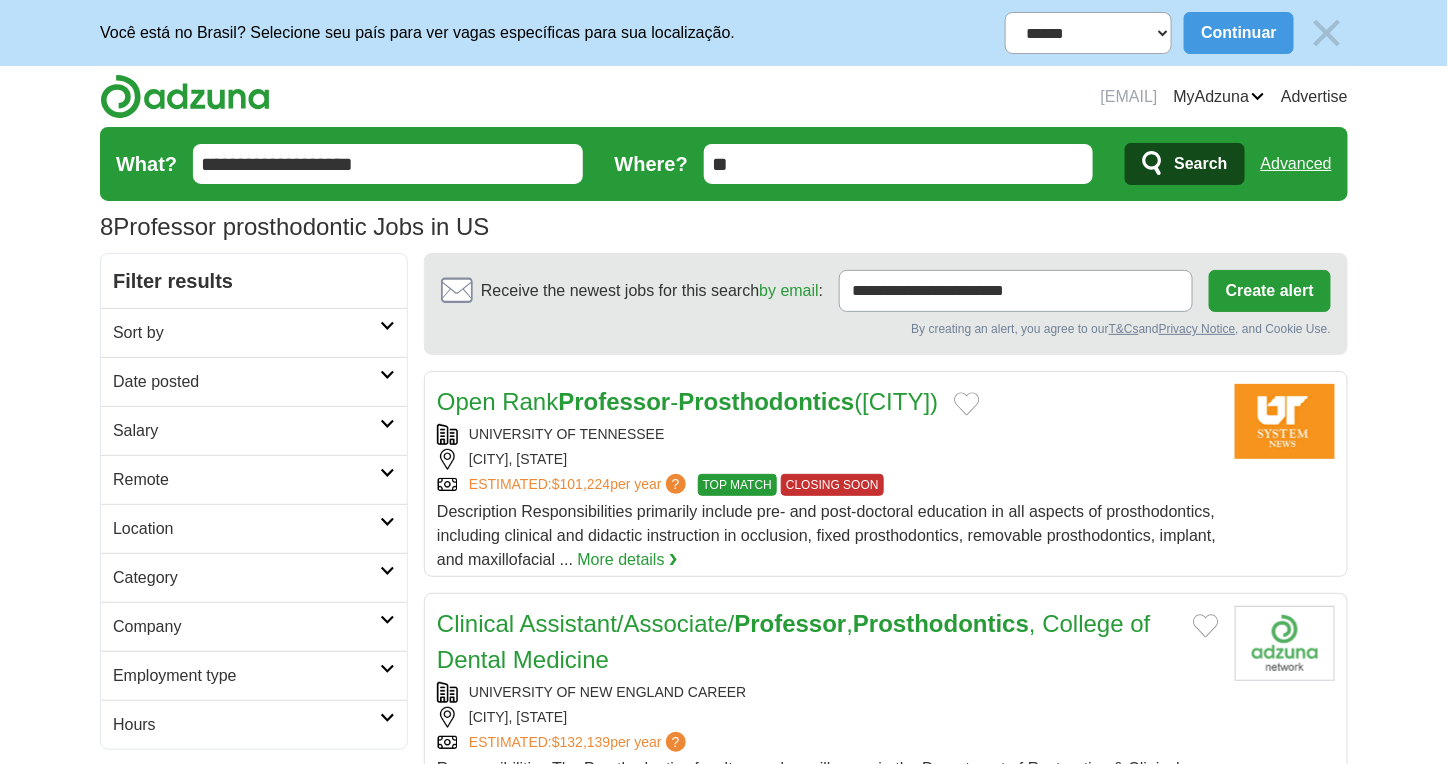 drag, startPoint x: 436, startPoint y: 166, endPoint x: 433, endPoint y: 156, distance: 10.440307 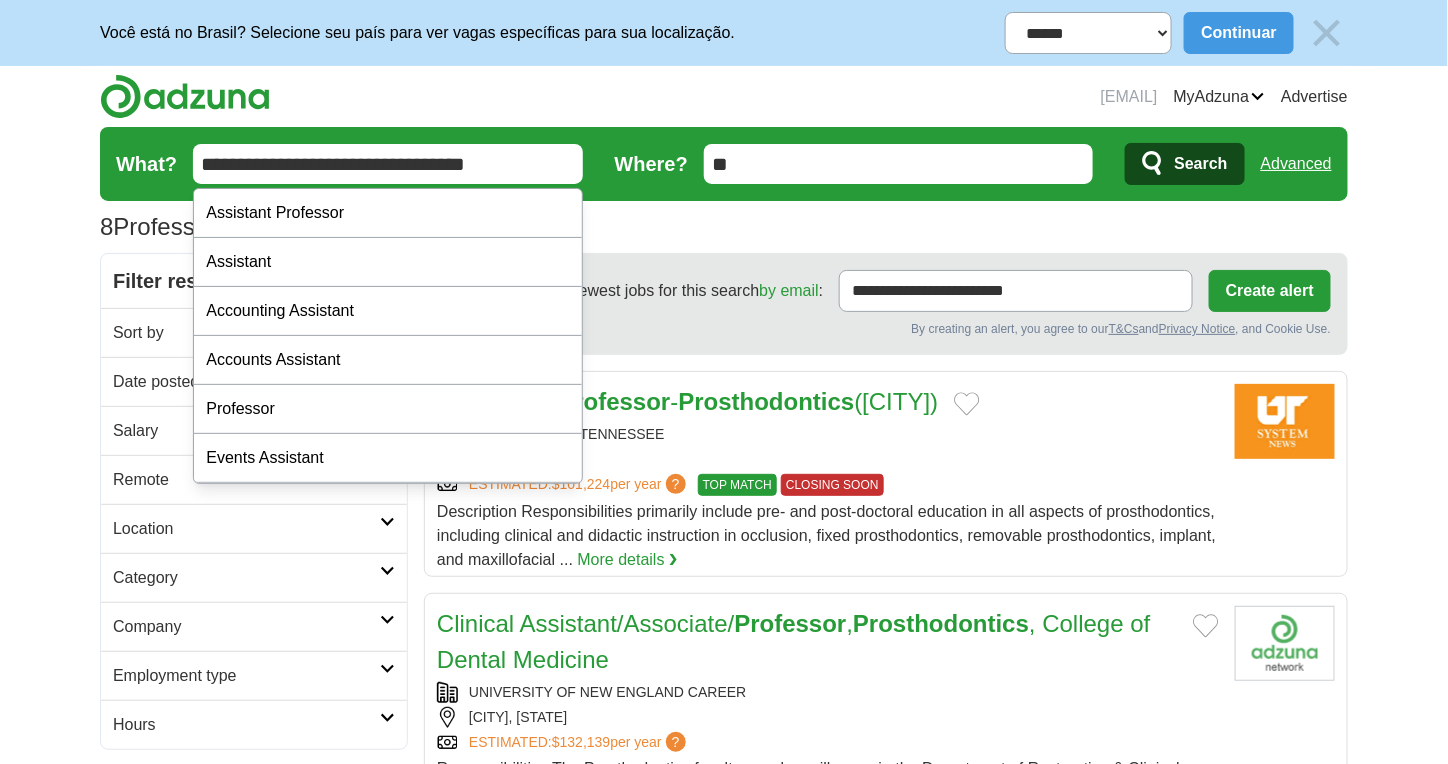 type on "**********" 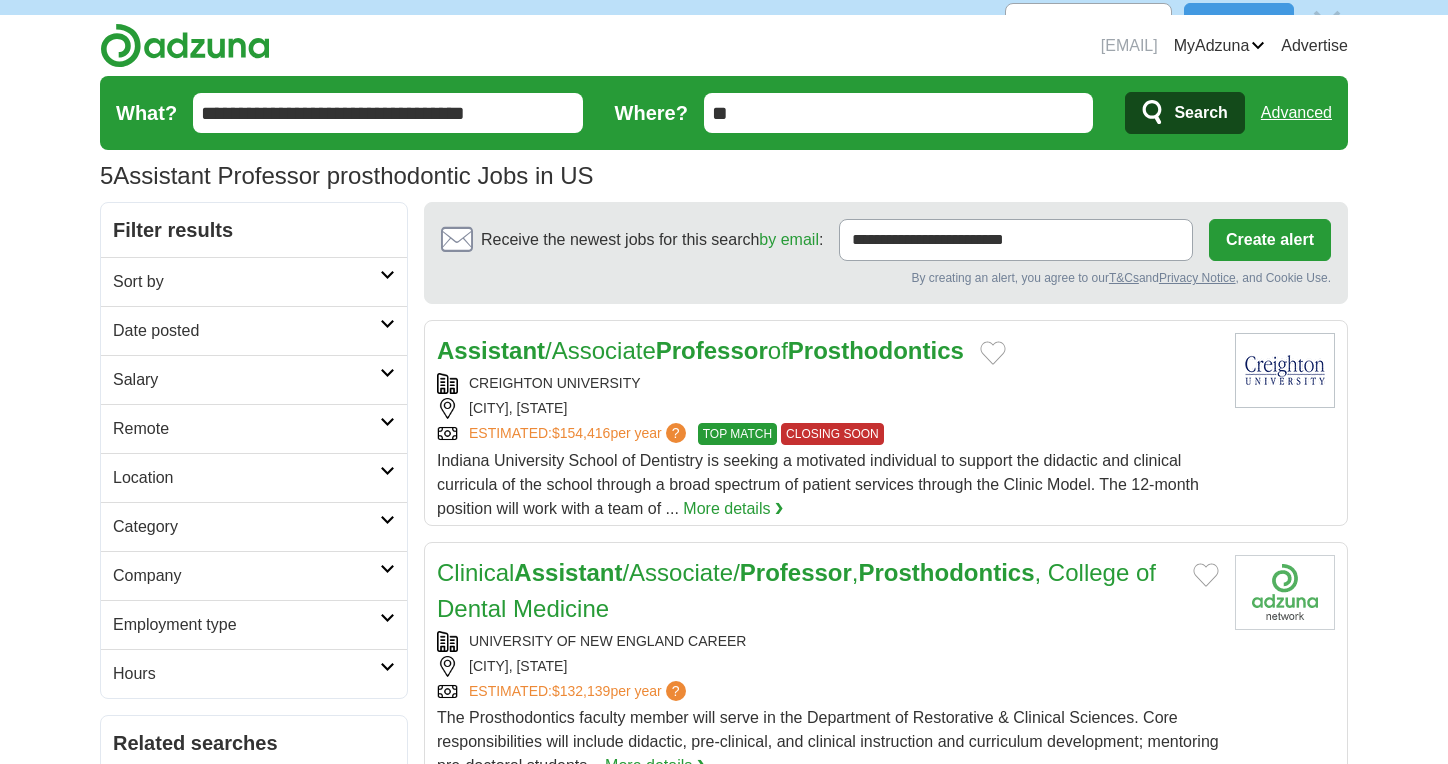 scroll, scrollTop: 0, scrollLeft: 0, axis: both 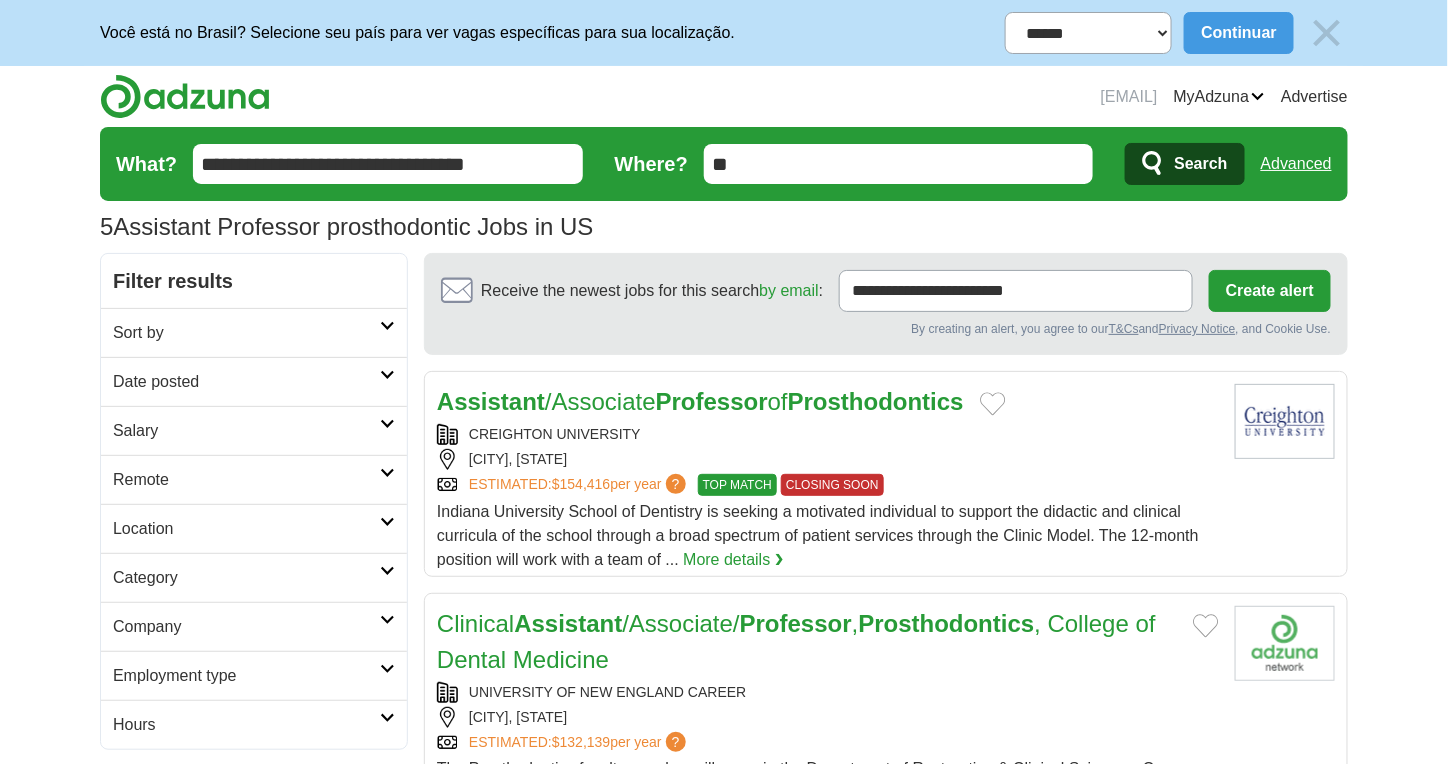 click at bounding box center (1327, 33) 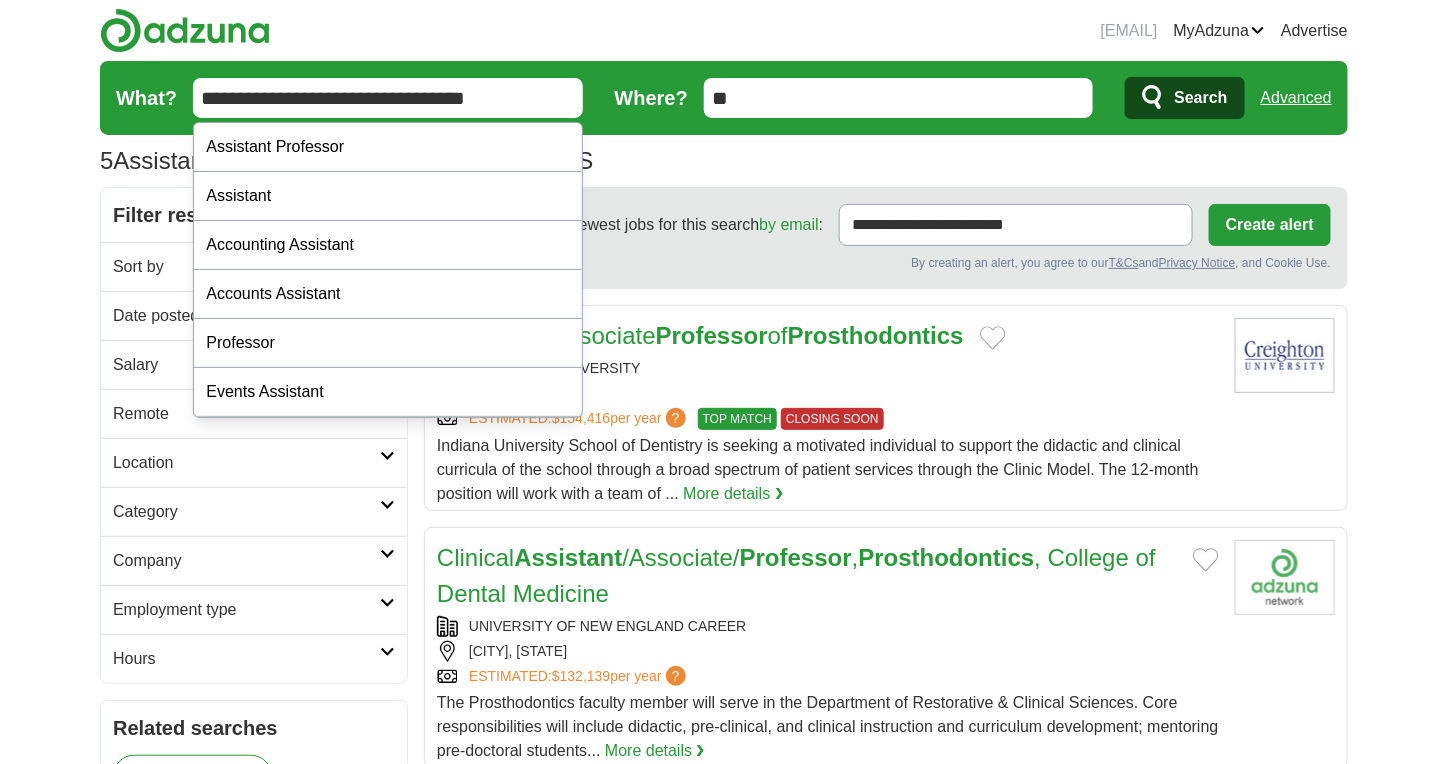 drag, startPoint x: 517, startPoint y: 96, endPoint x: 162, endPoint y: 93, distance: 355.01266 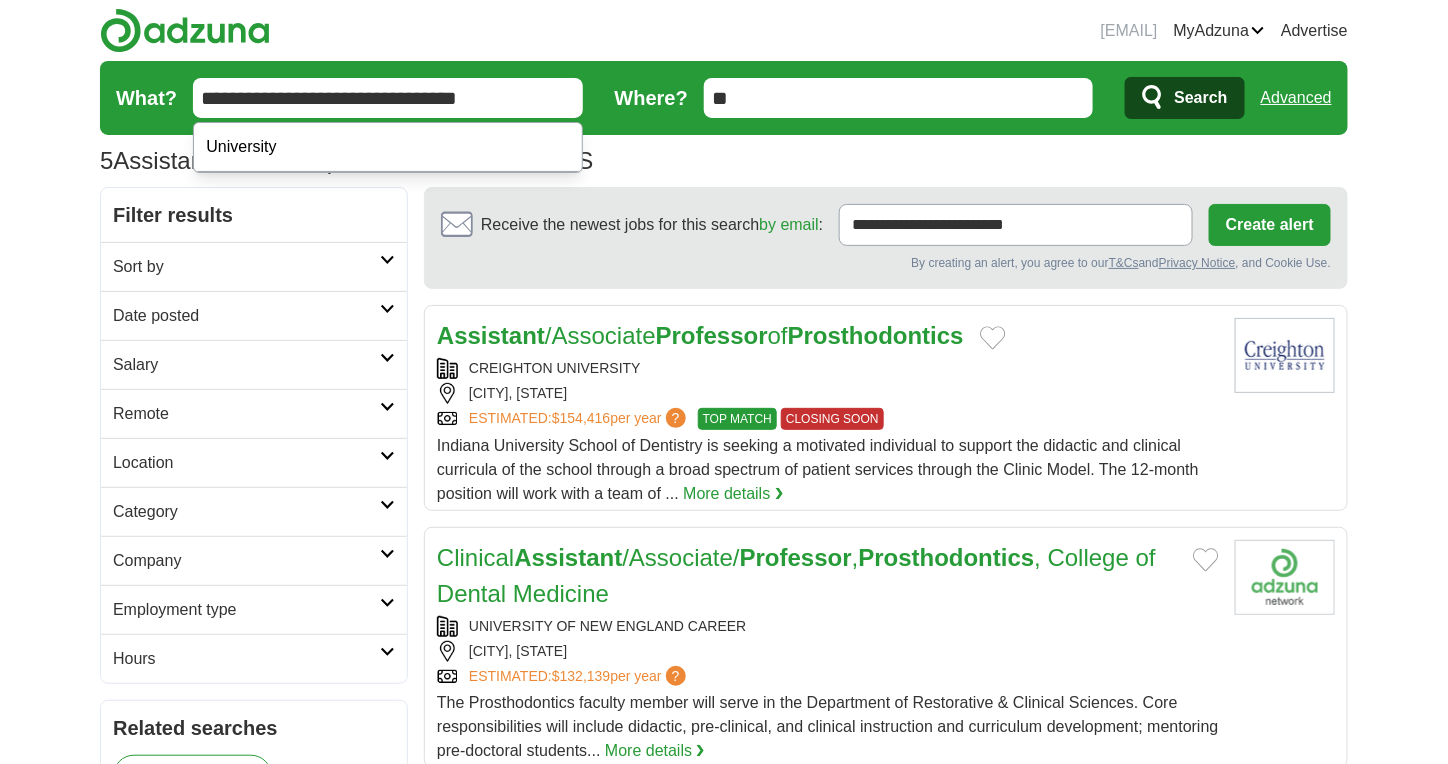 type on "**********" 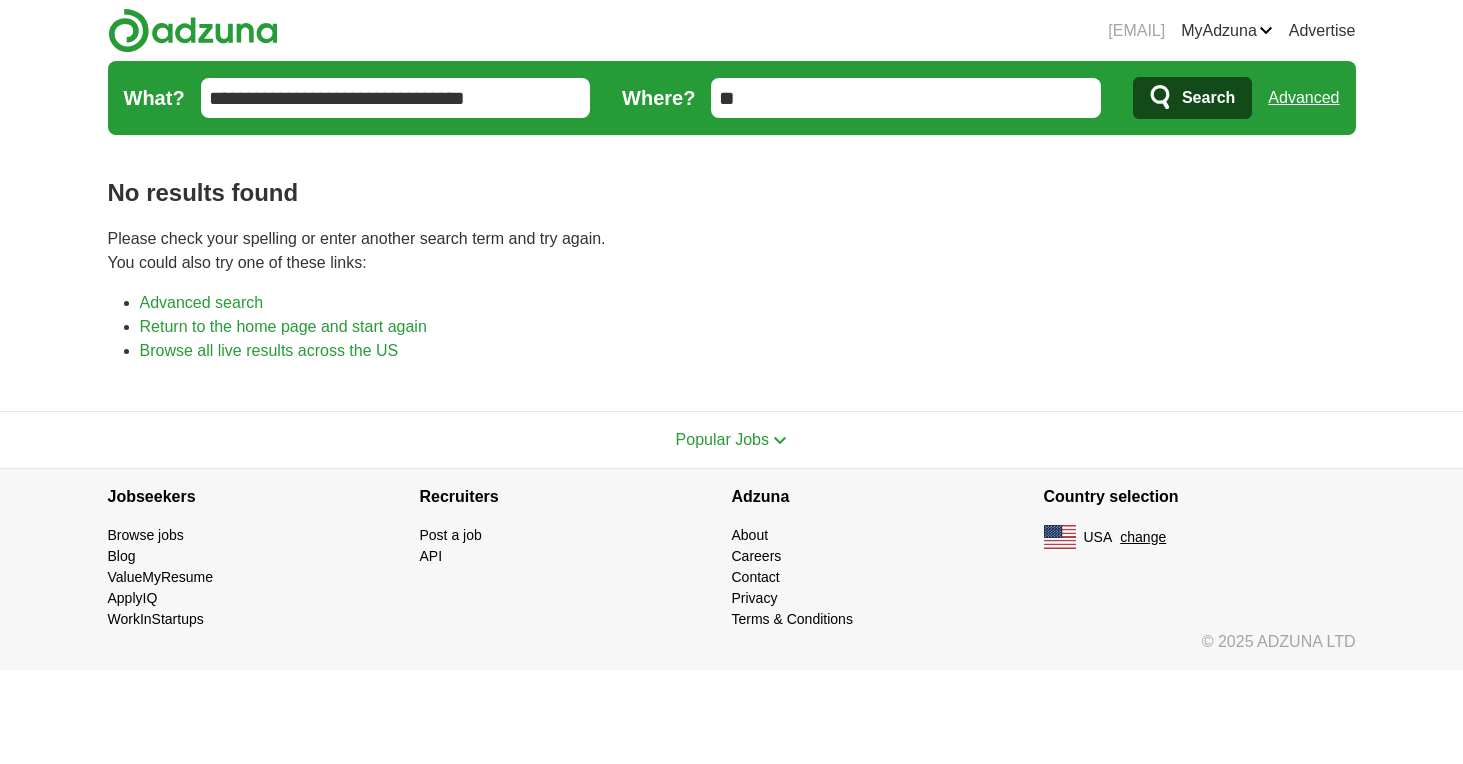 scroll, scrollTop: 0, scrollLeft: 0, axis: both 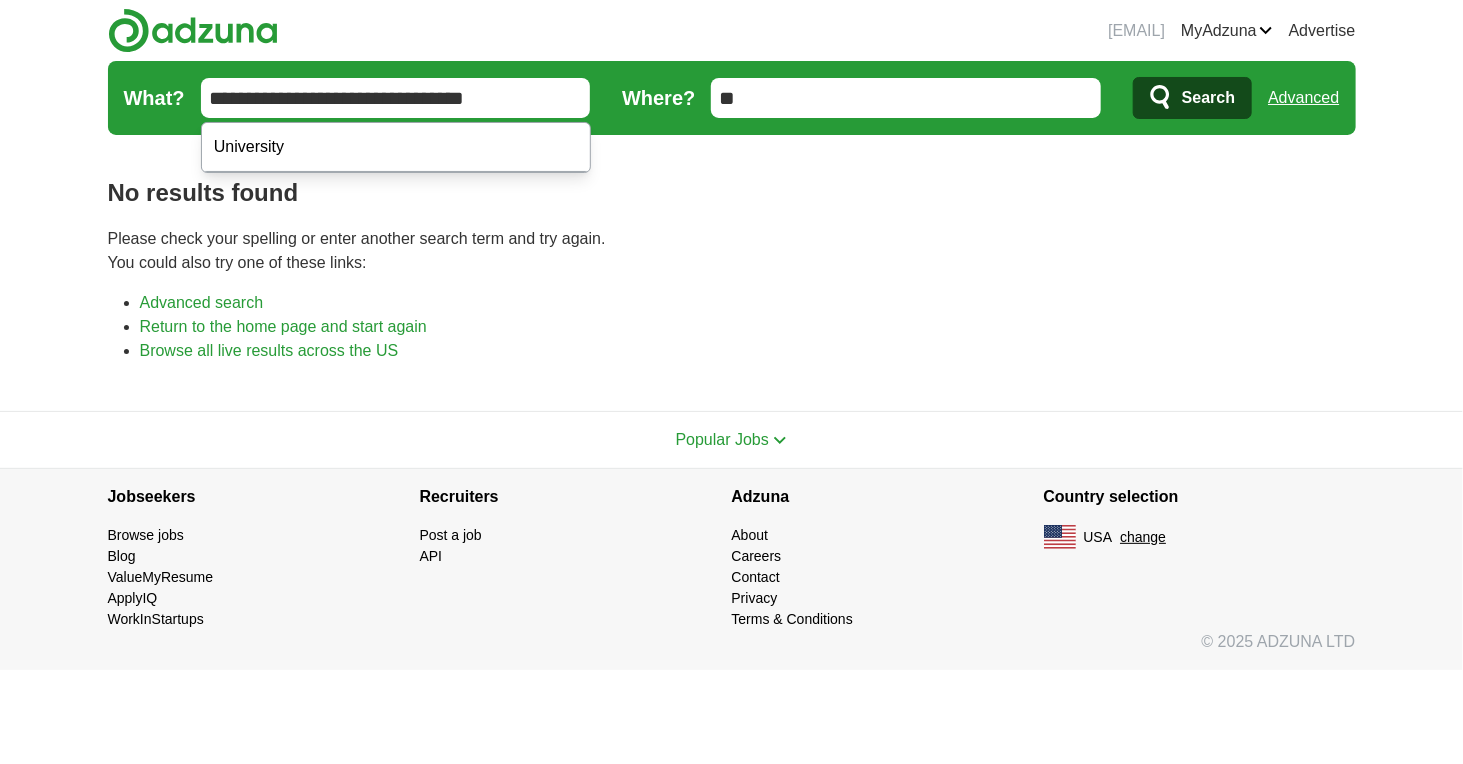 drag, startPoint x: 287, startPoint y: 102, endPoint x: 367, endPoint y: 108, distance: 80.224686 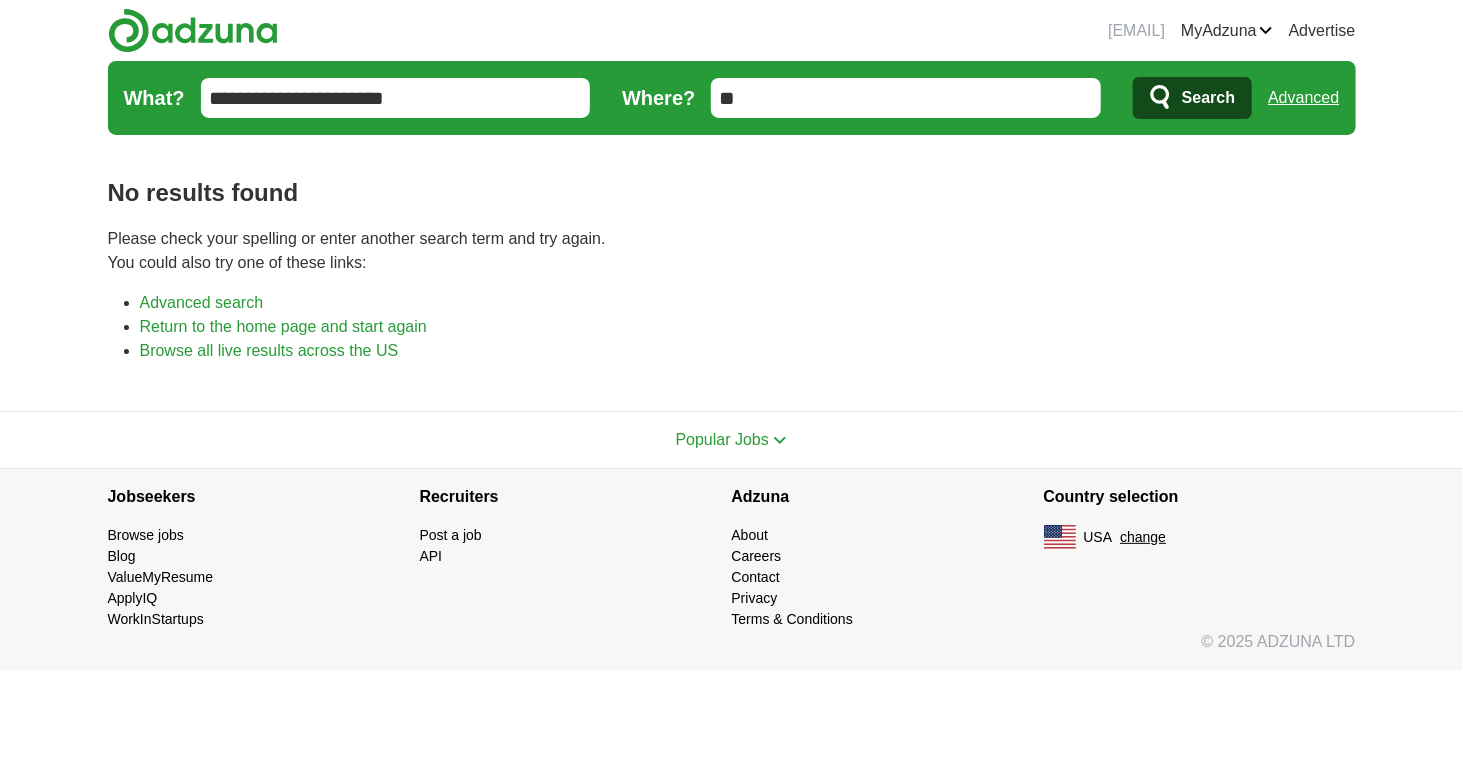 type on "**********" 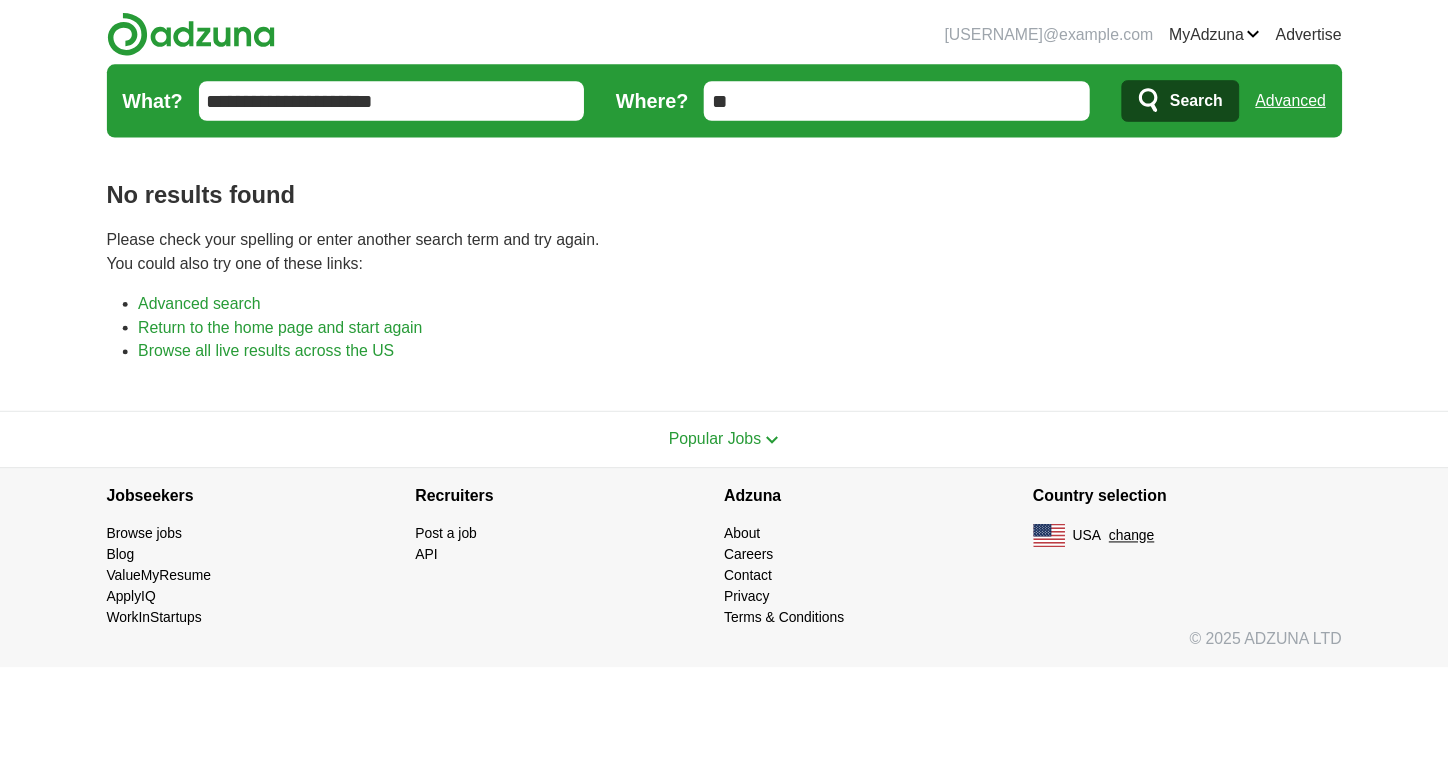 scroll, scrollTop: 0, scrollLeft: 0, axis: both 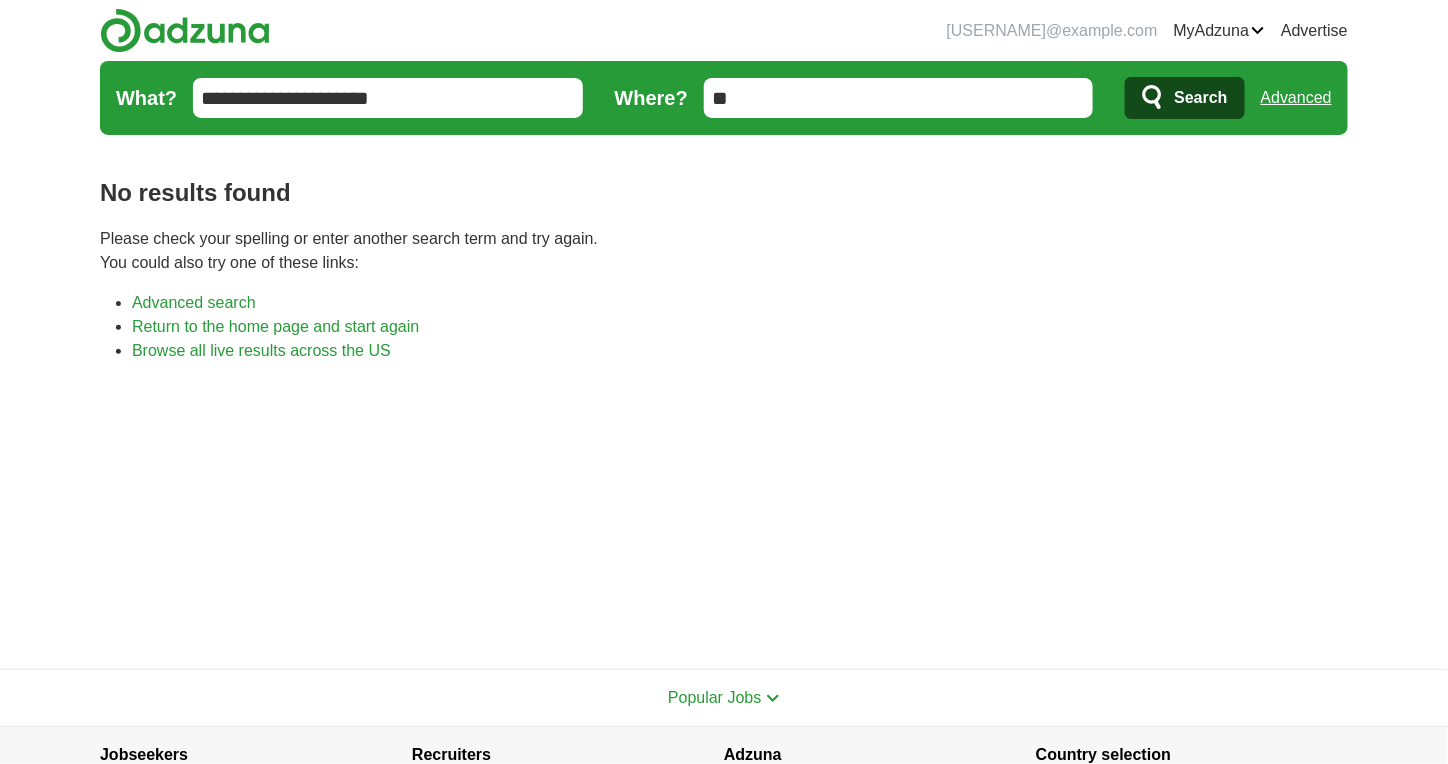drag, startPoint x: 281, startPoint y: 91, endPoint x: 516, endPoint y: 96, distance: 235.05319 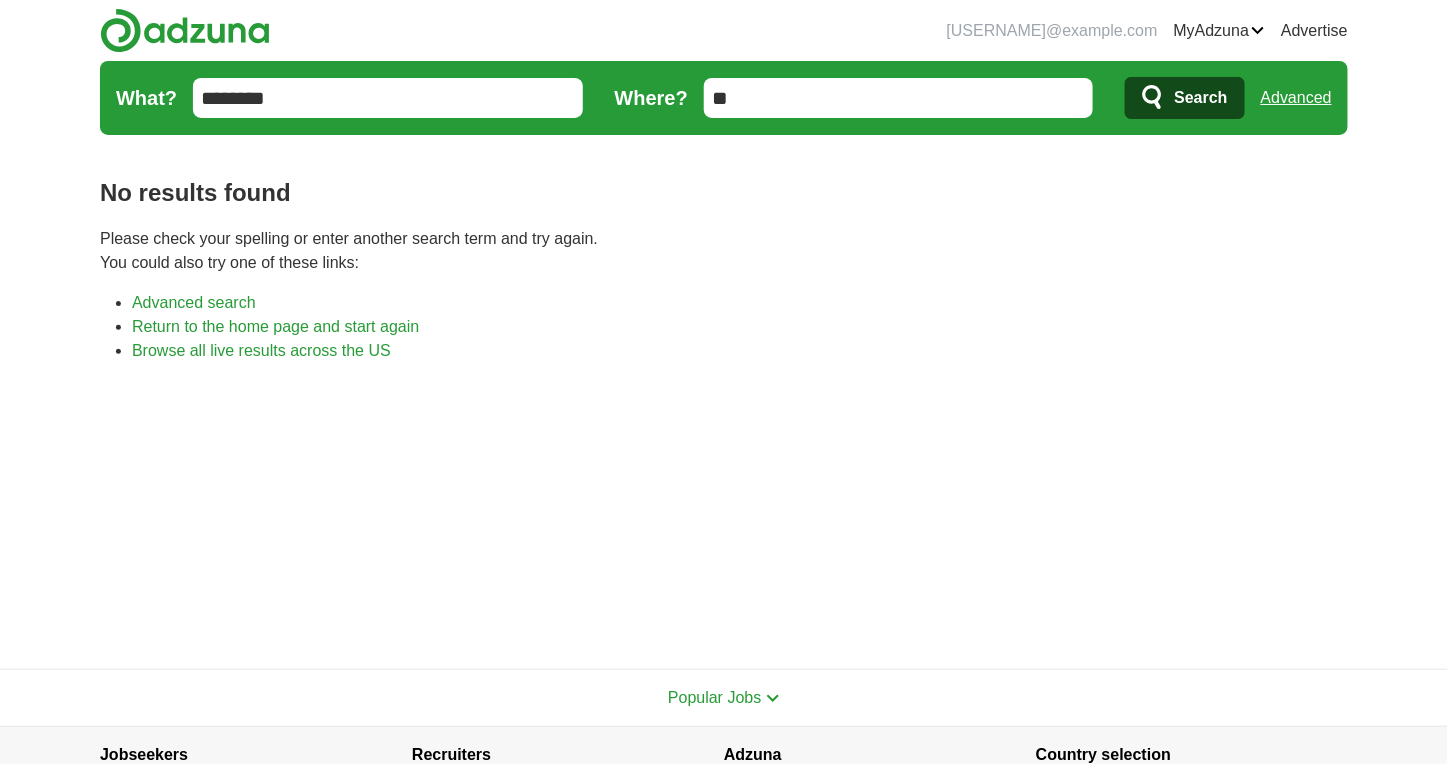 type on "*******" 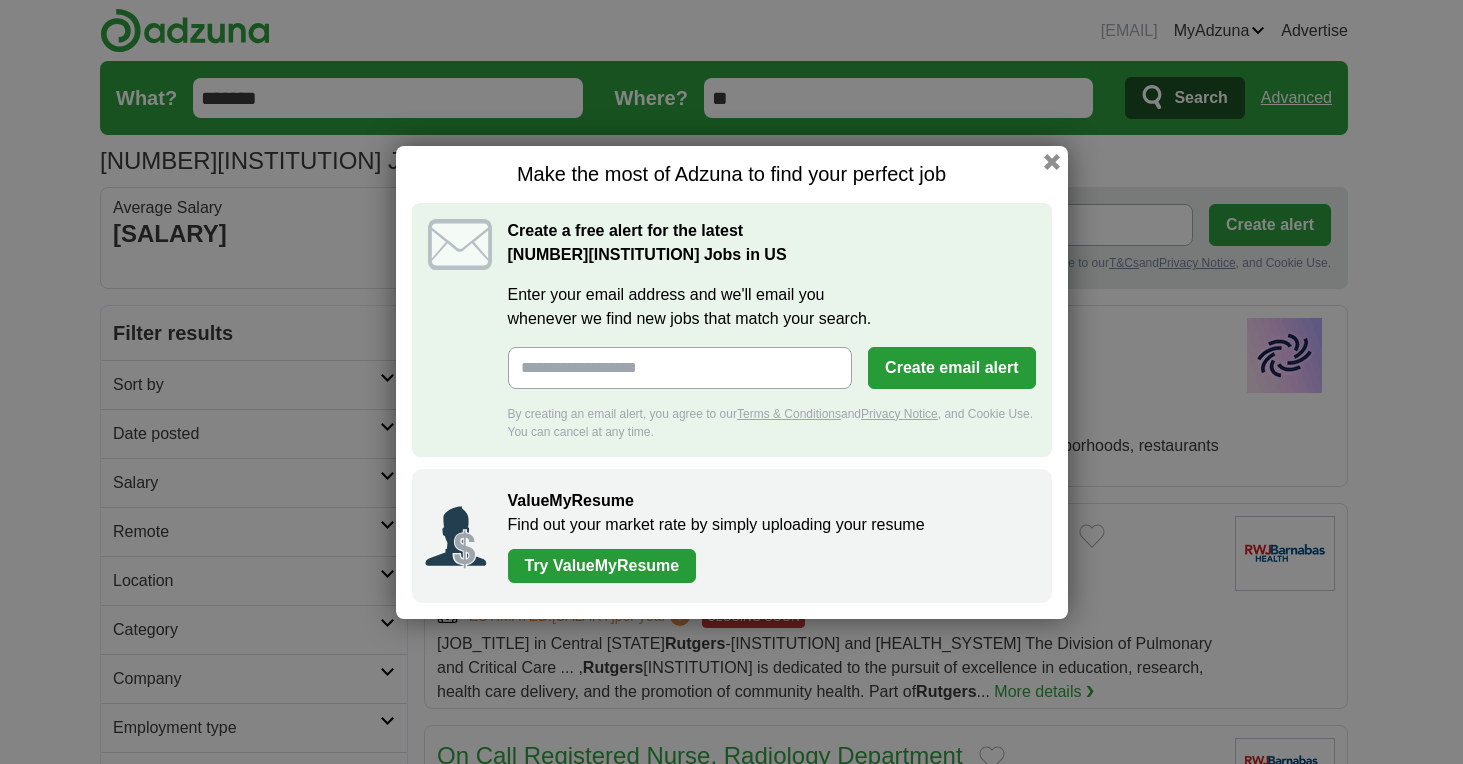 scroll, scrollTop: 0, scrollLeft: 0, axis: both 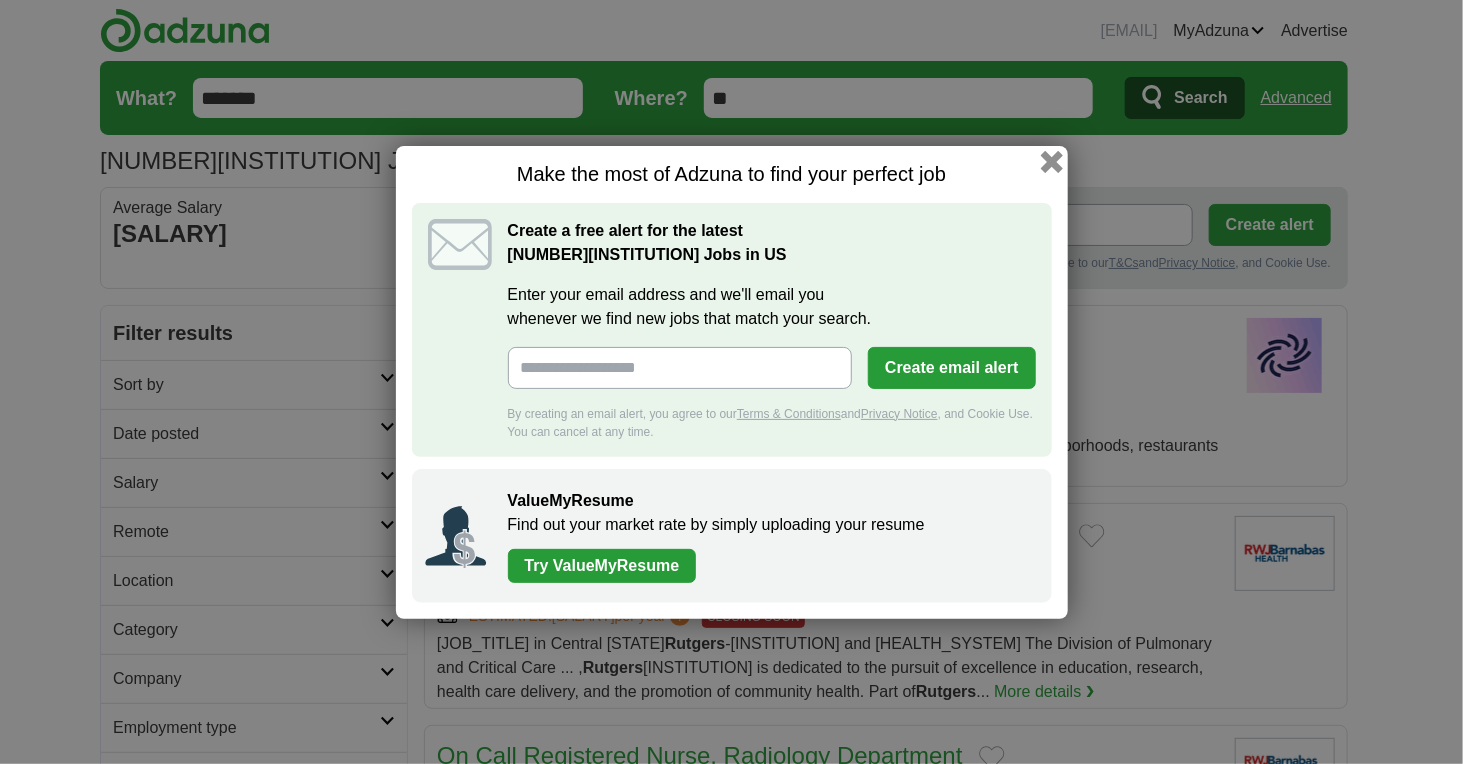 click at bounding box center (1051, 161) 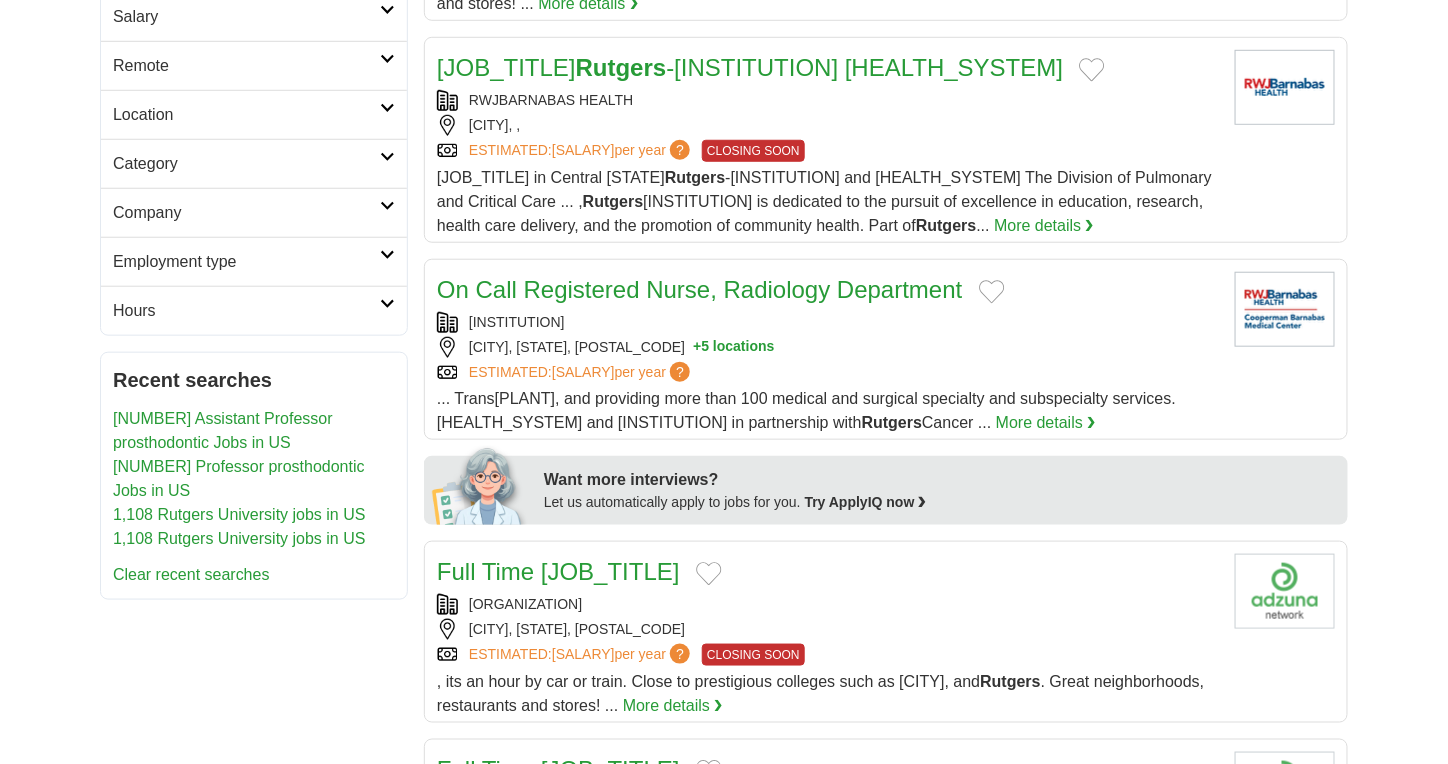 scroll, scrollTop: 0, scrollLeft: 0, axis: both 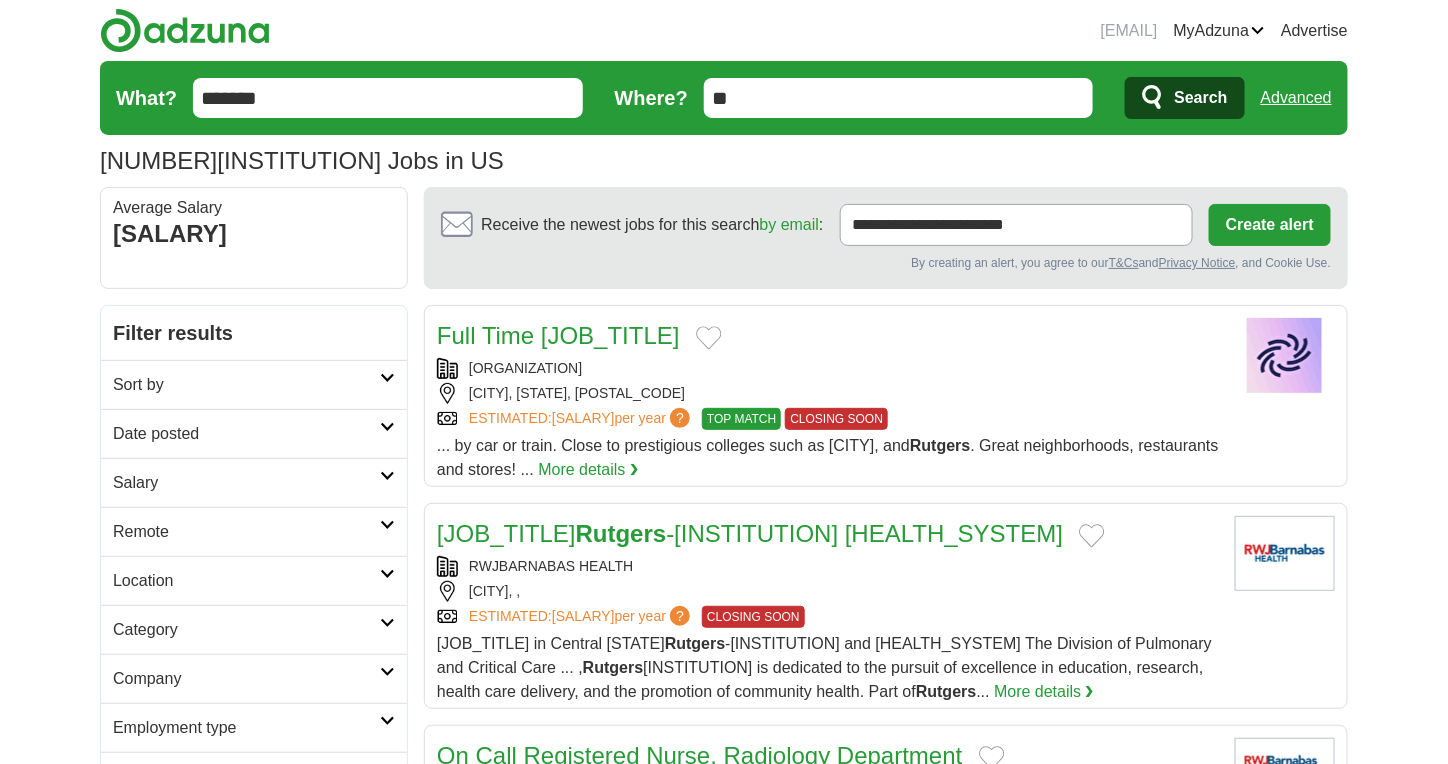 click on "*******" at bounding box center [388, 98] 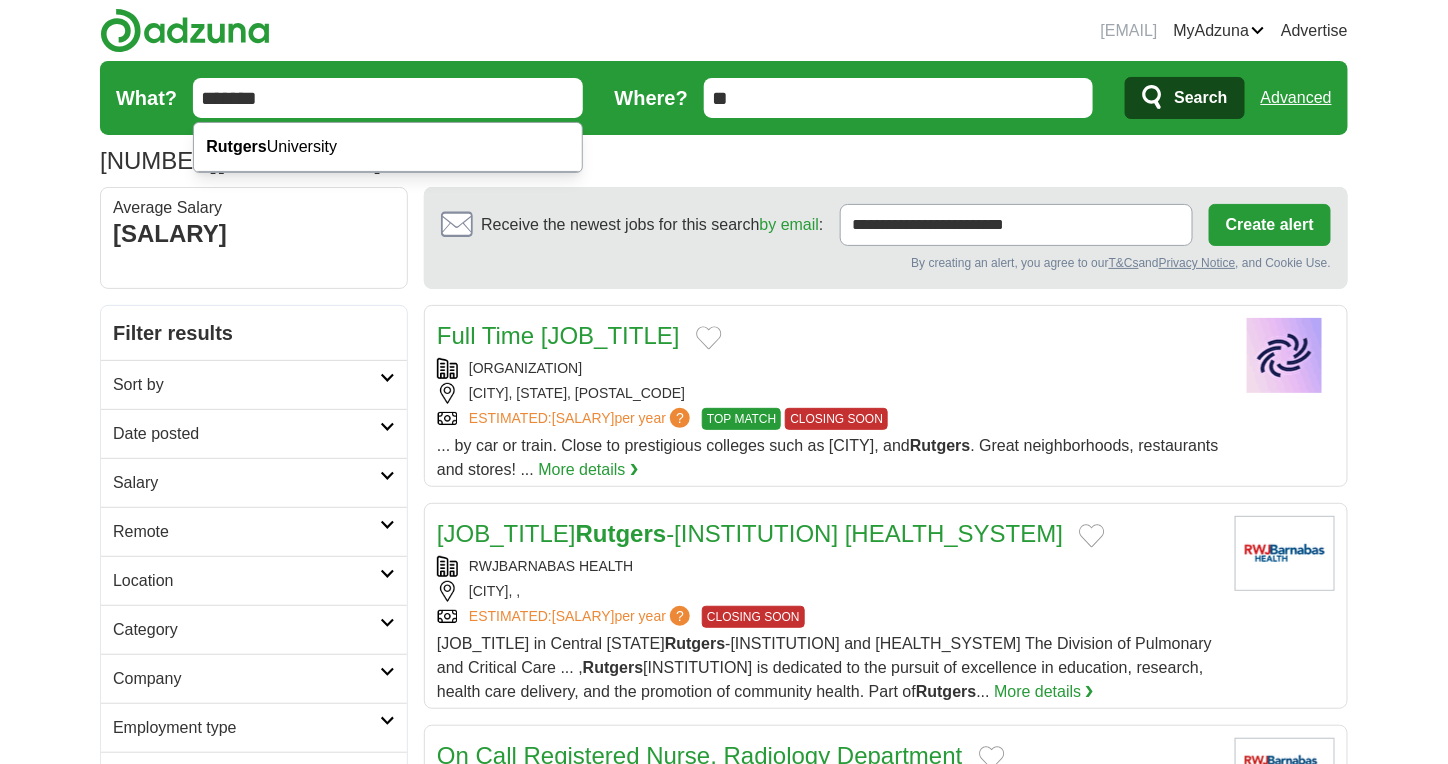 drag, startPoint x: 318, startPoint y: 107, endPoint x: 285, endPoint y: 141, distance: 47.38143 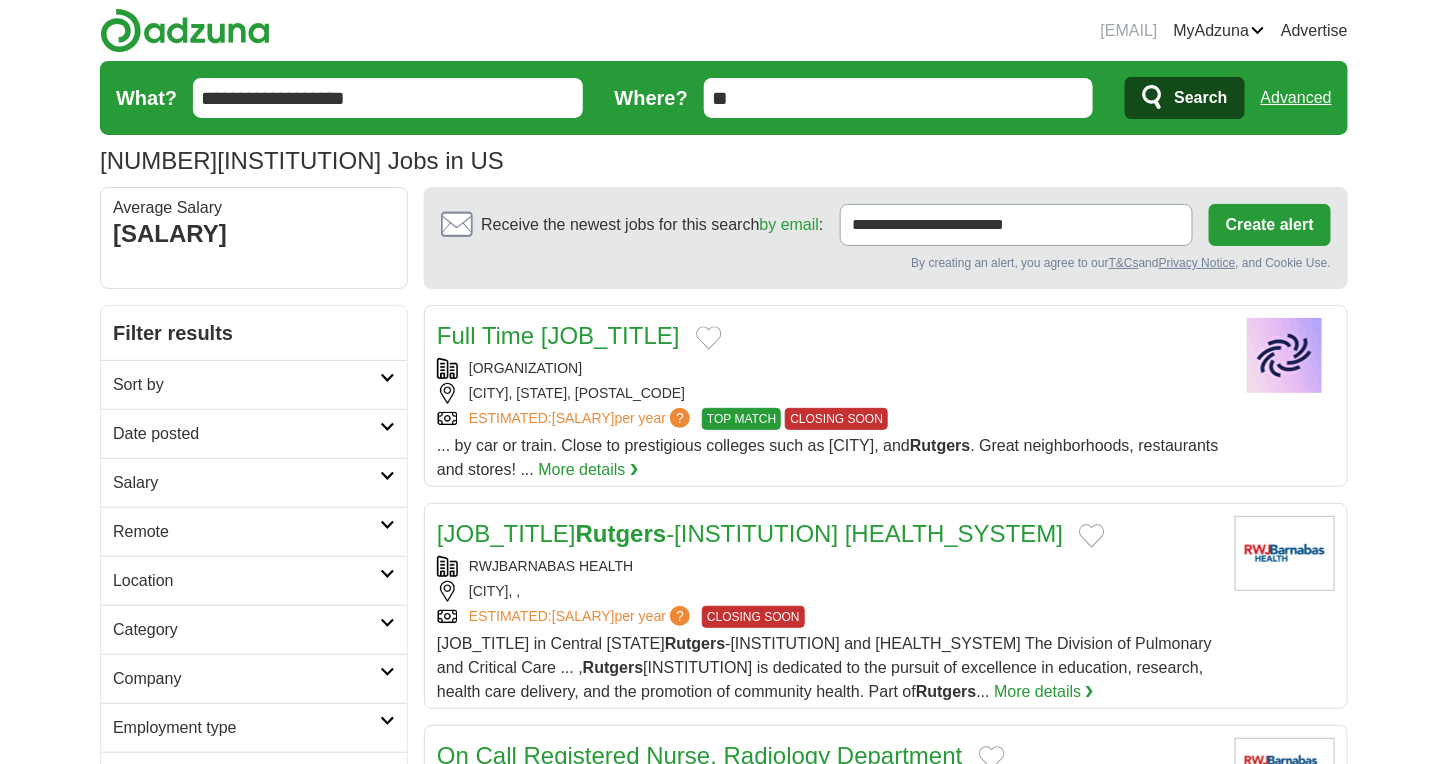 drag, startPoint x: 804, startPoint y: 156, endPoint x: 1250, endPoint y: 160, distance: 446.01794 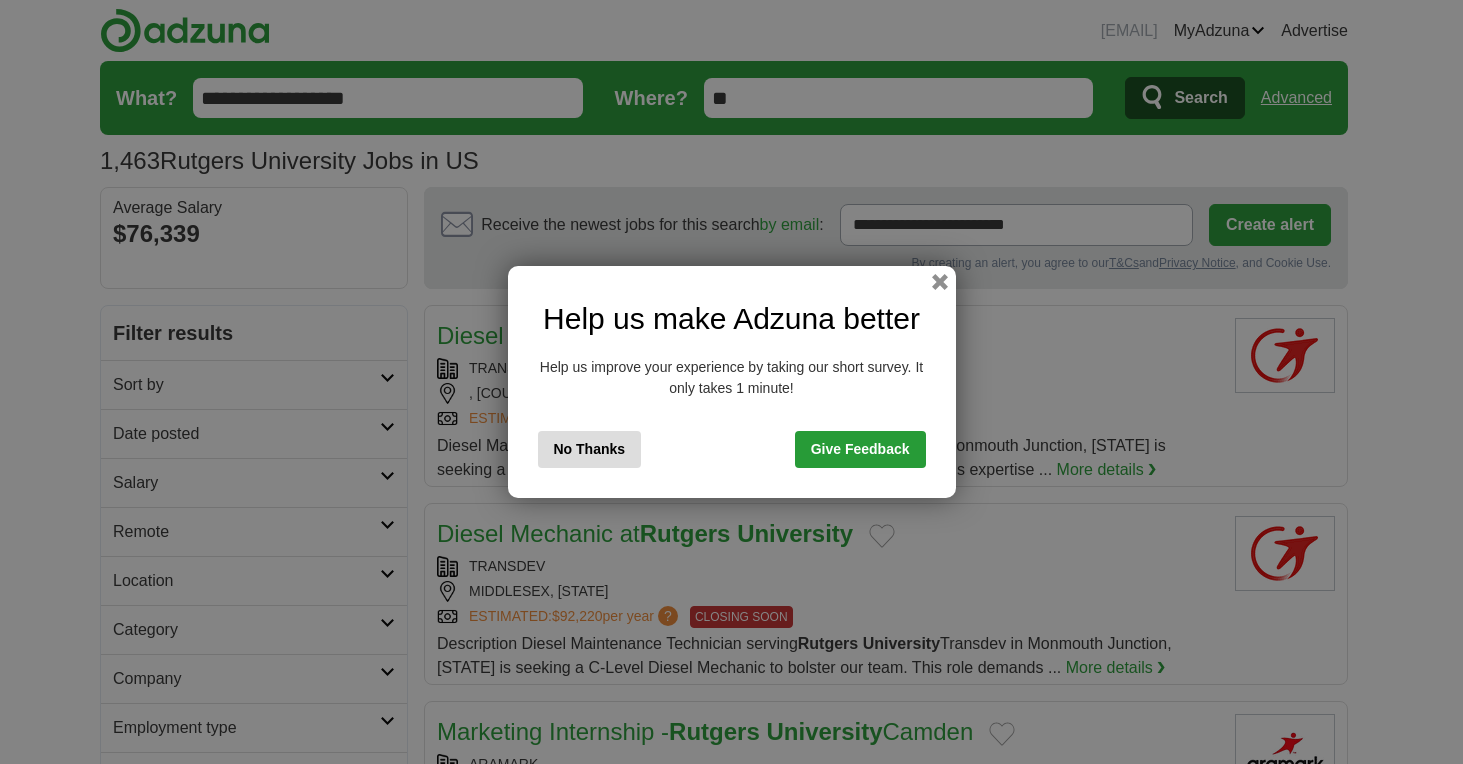 scroll, scrollTop: 0, scrollLeft: 0, axis: both 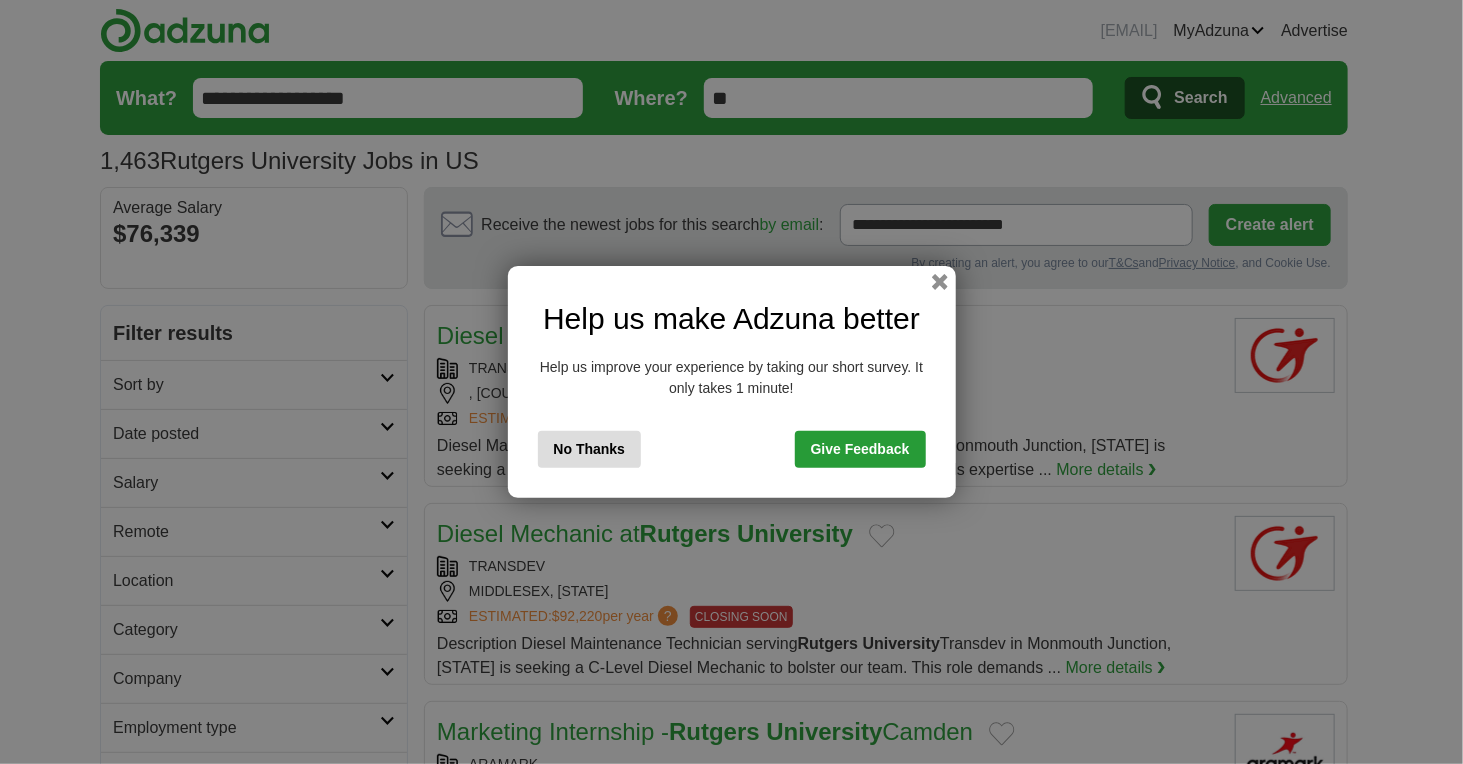 click on "No Thanks" at bounding box center [590, 449] 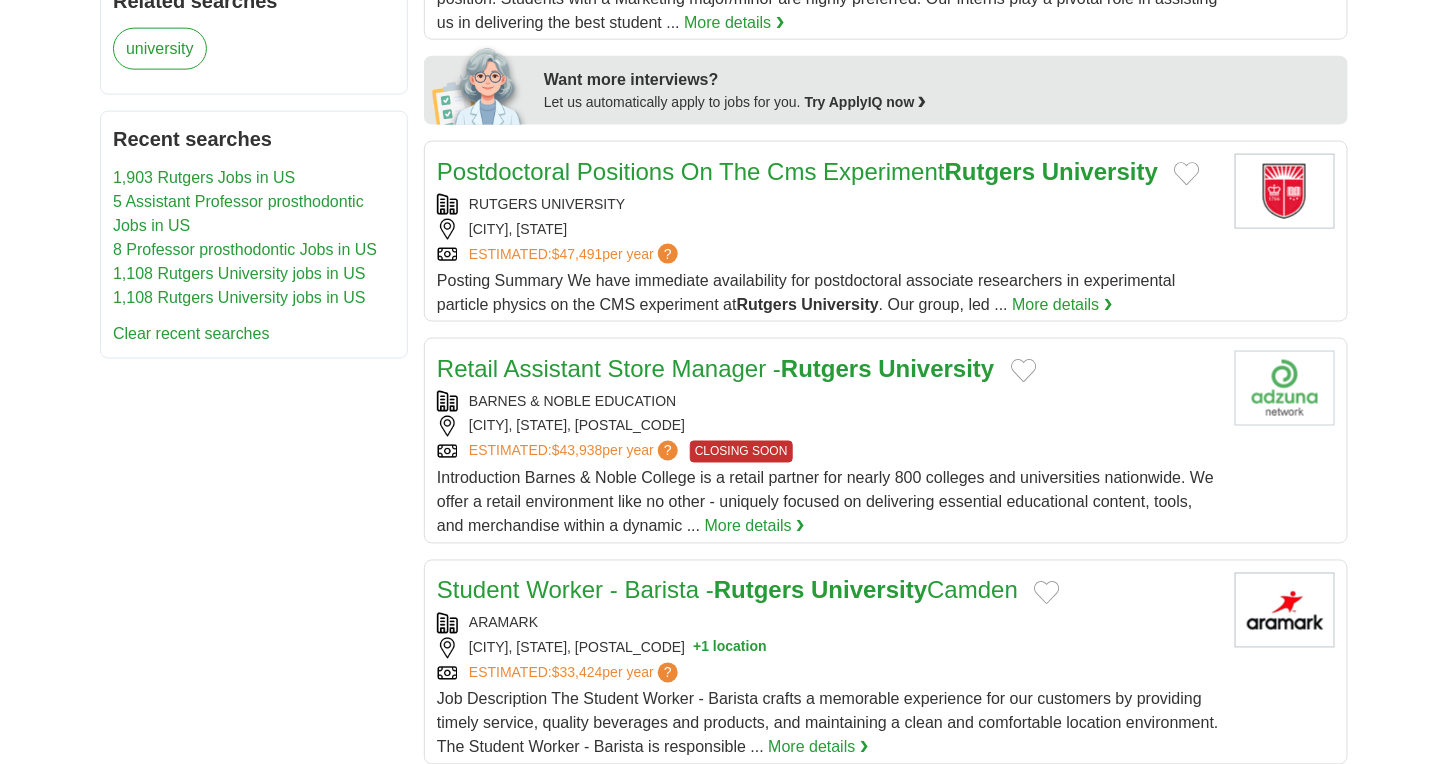 scroll, scrollTop: 869, scrollLeft: 0, axis: vertical 